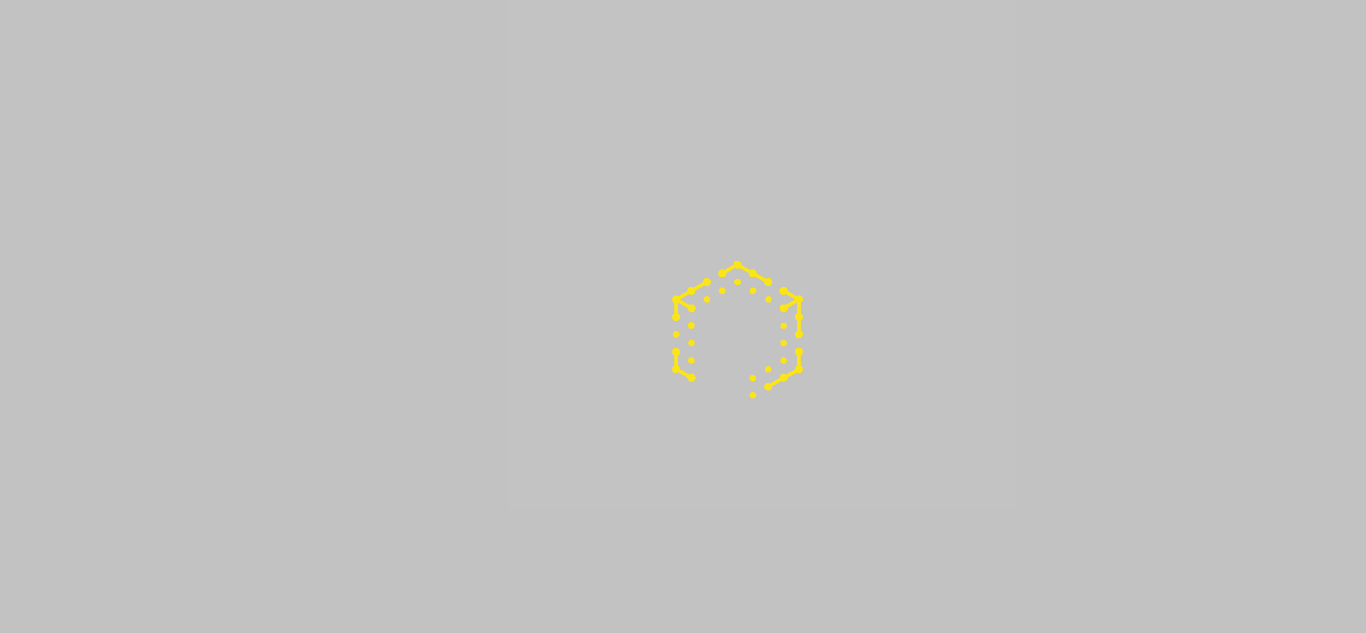 scroll, scrollTop: 0, scrollLeft: 0, axis: both 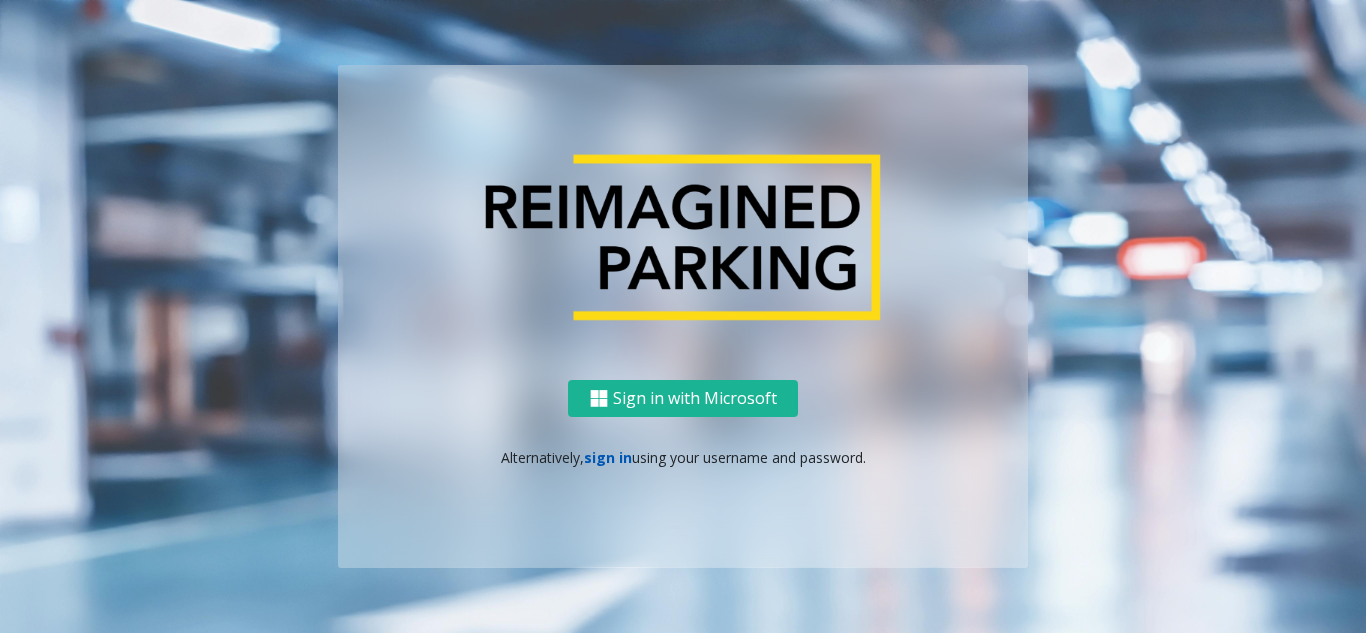 click on "sign in" 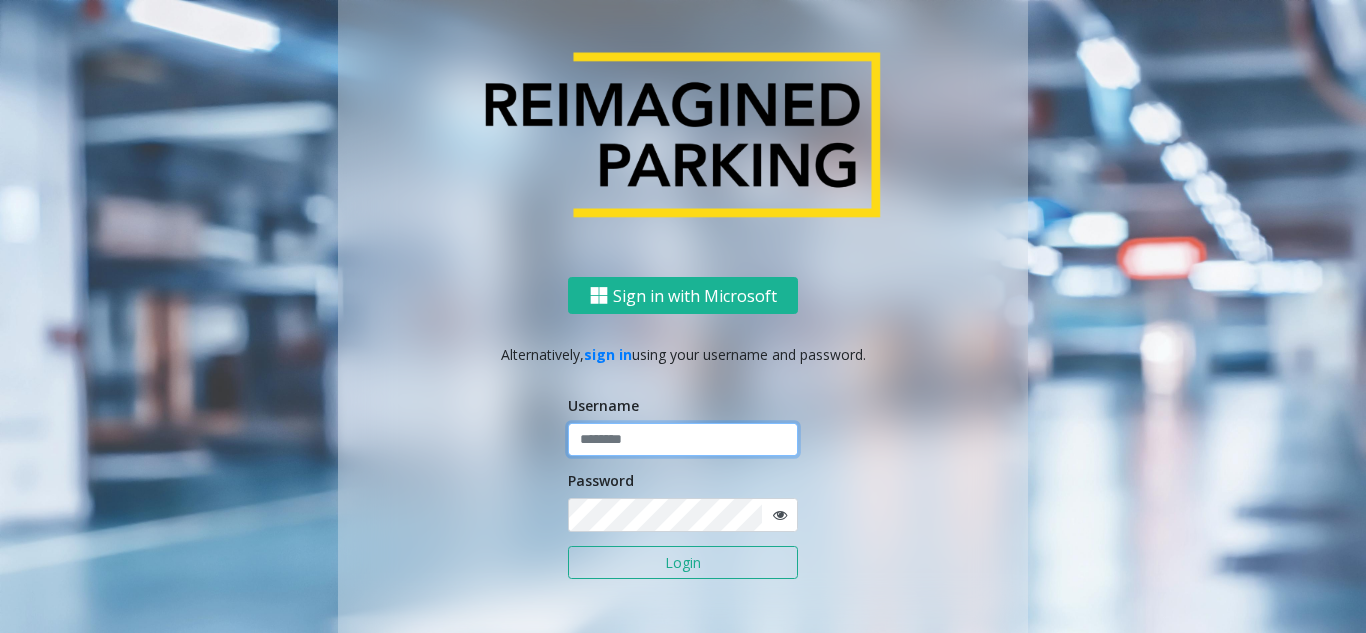 click 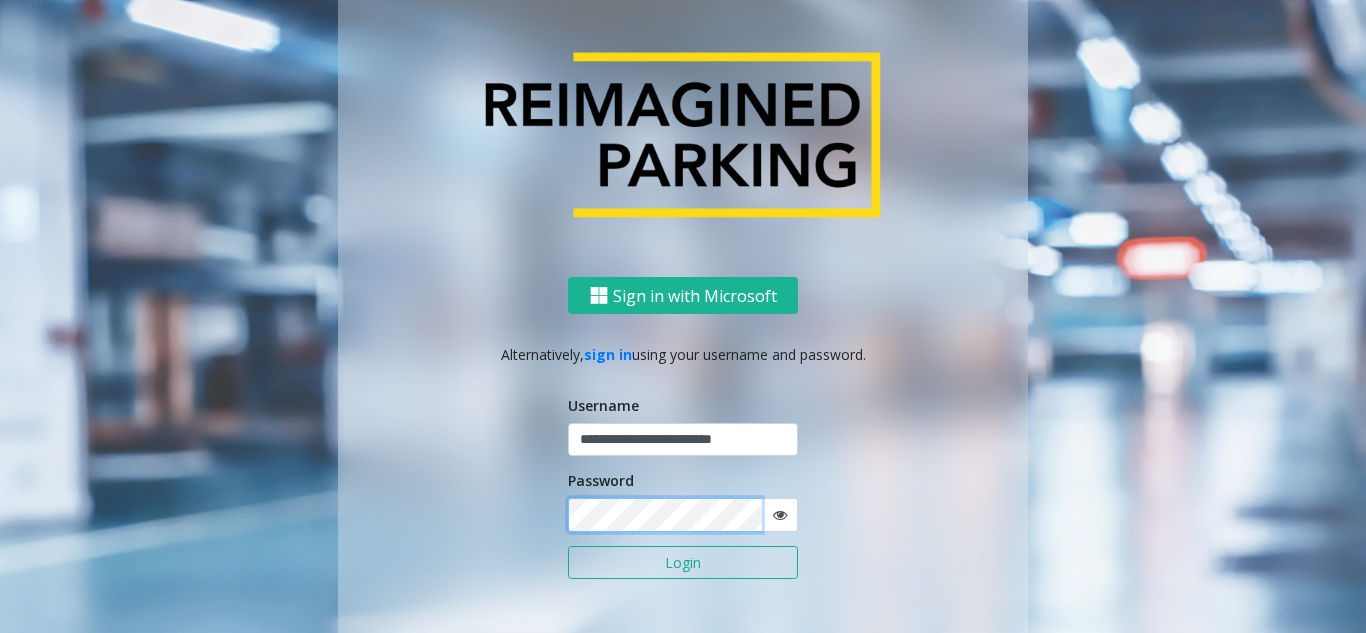 click on "Login" 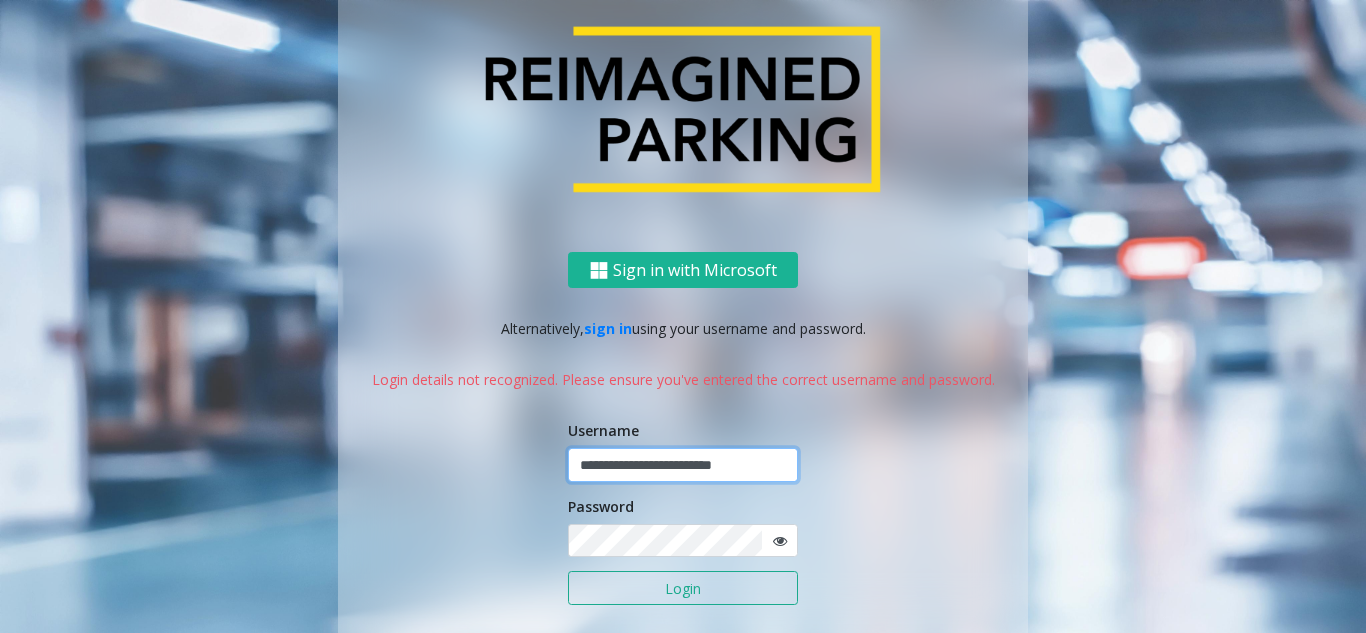click on "**********" 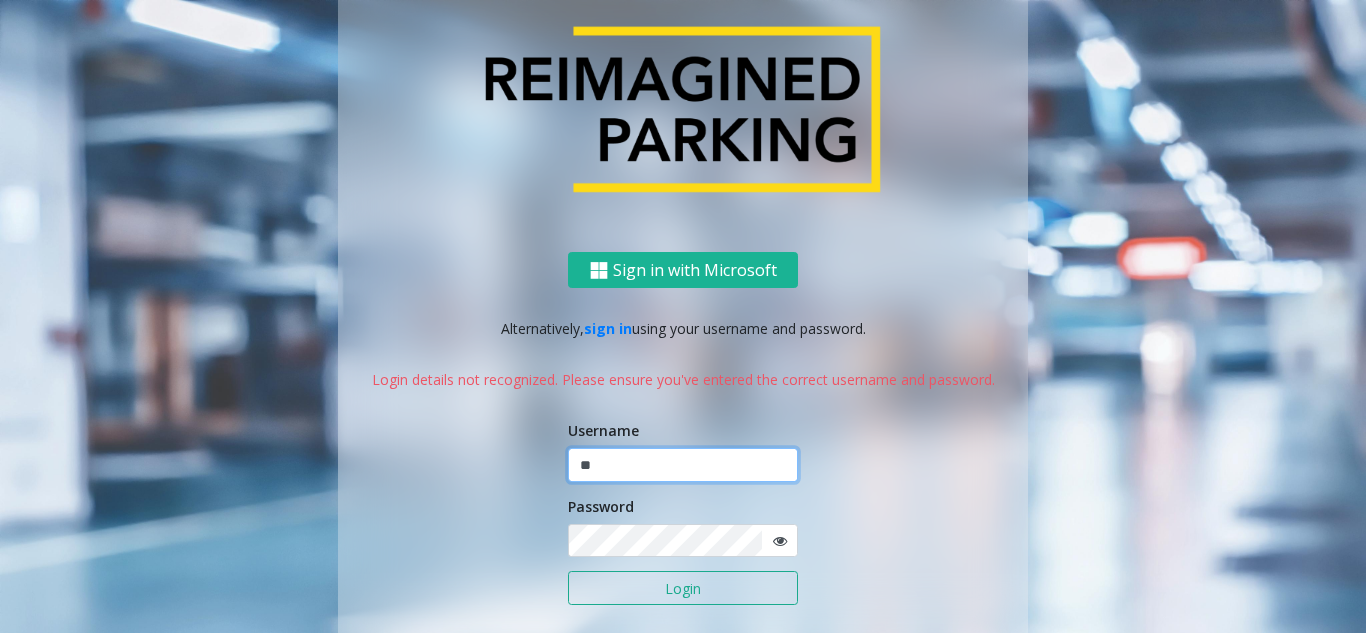 type on "*" 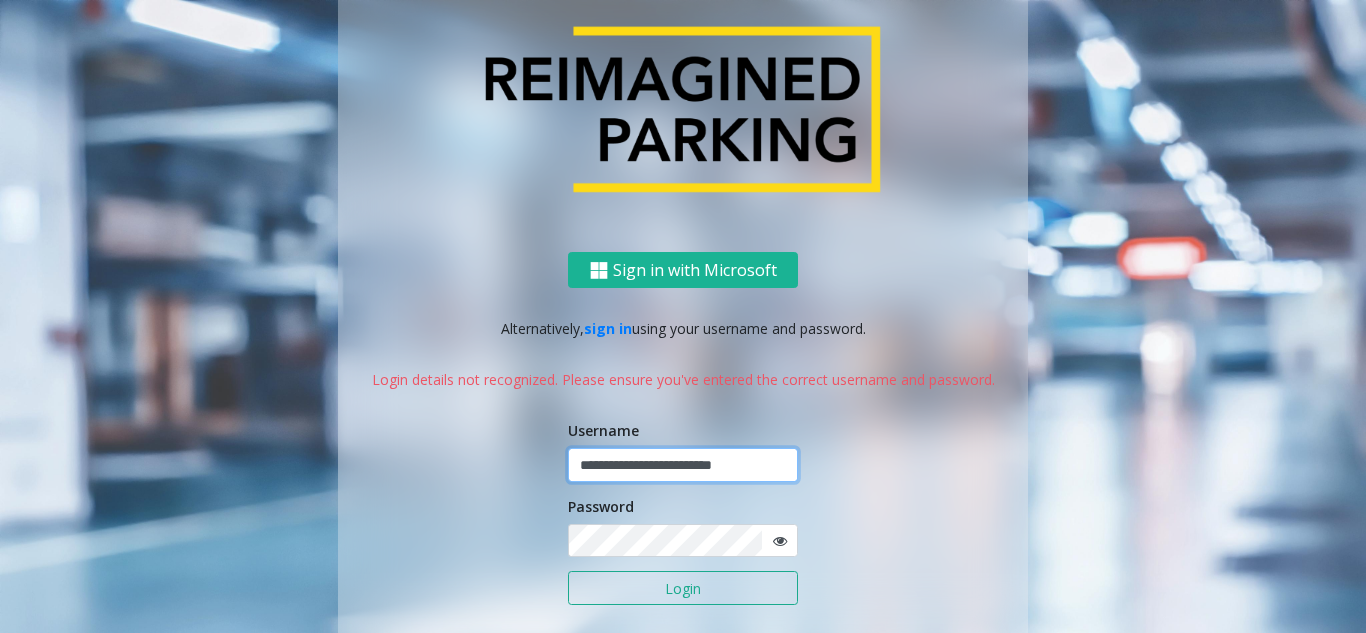 type on "**********" 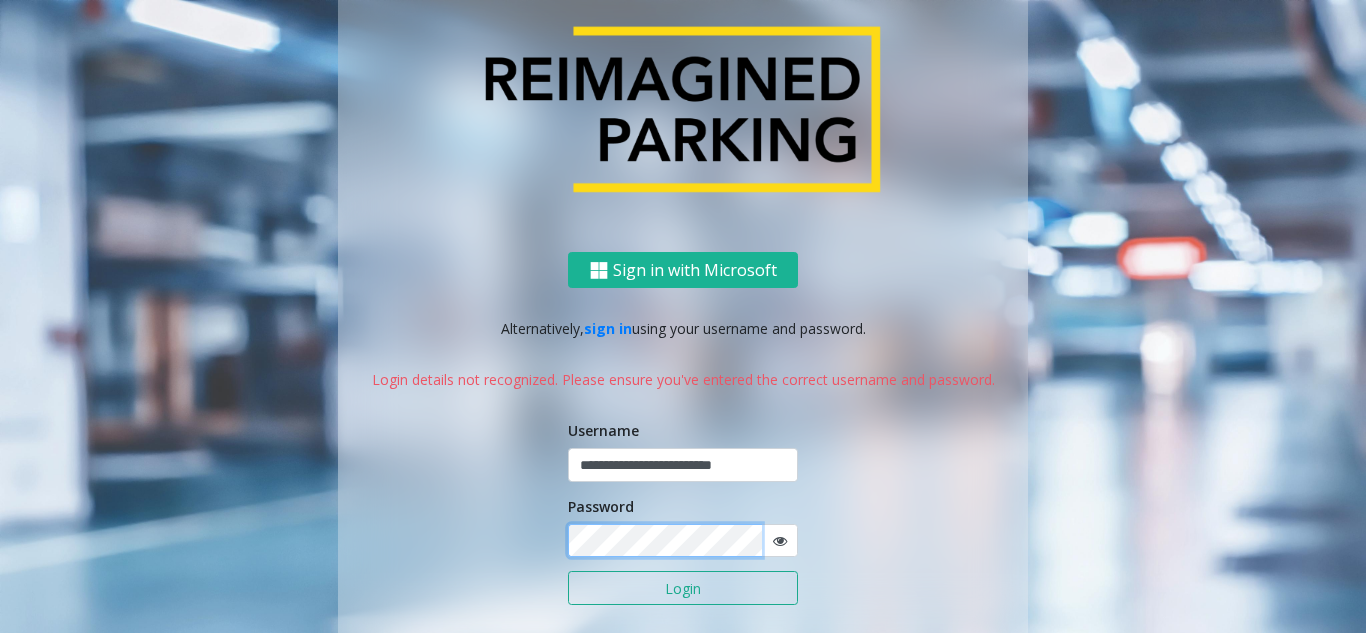 click on "Login" 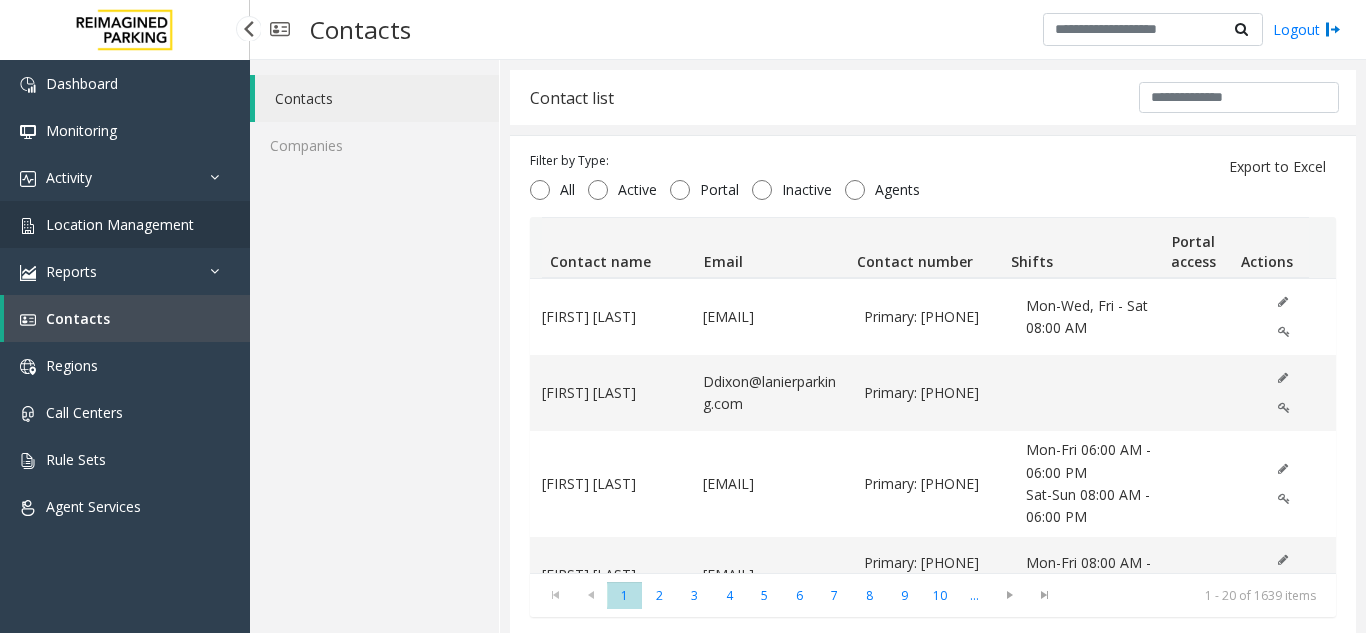 click on "Location Management" at bounding box center (125, 224) 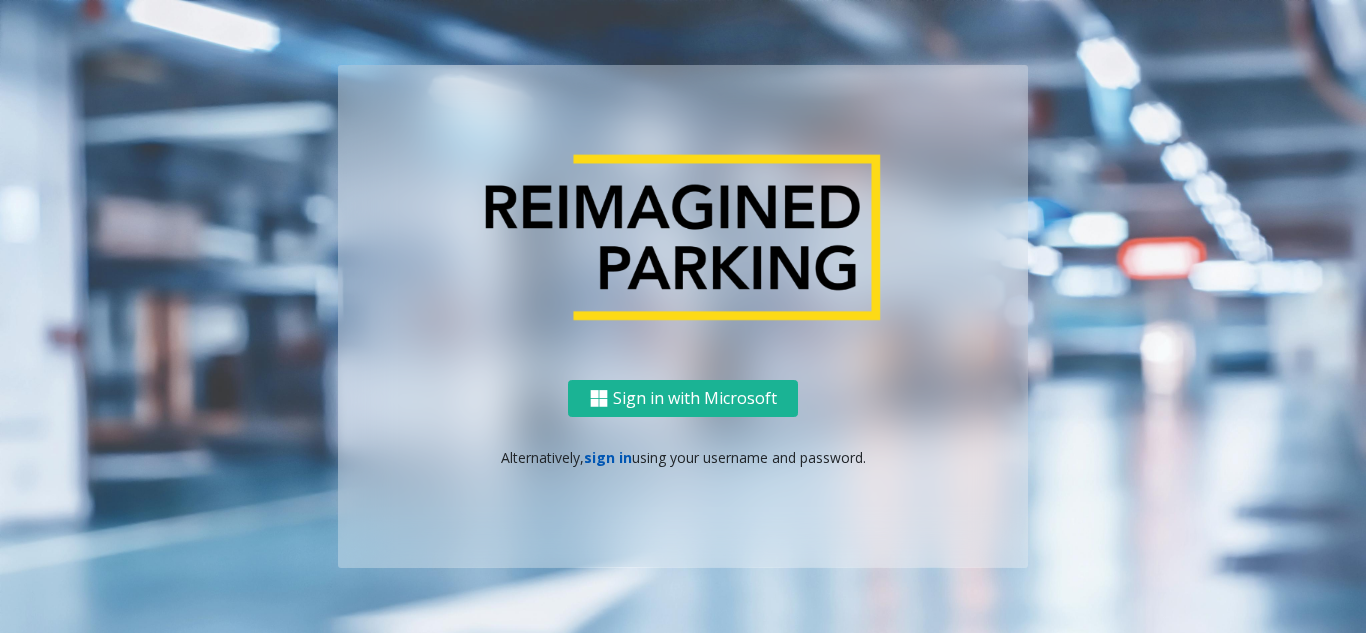 click on "sign in" 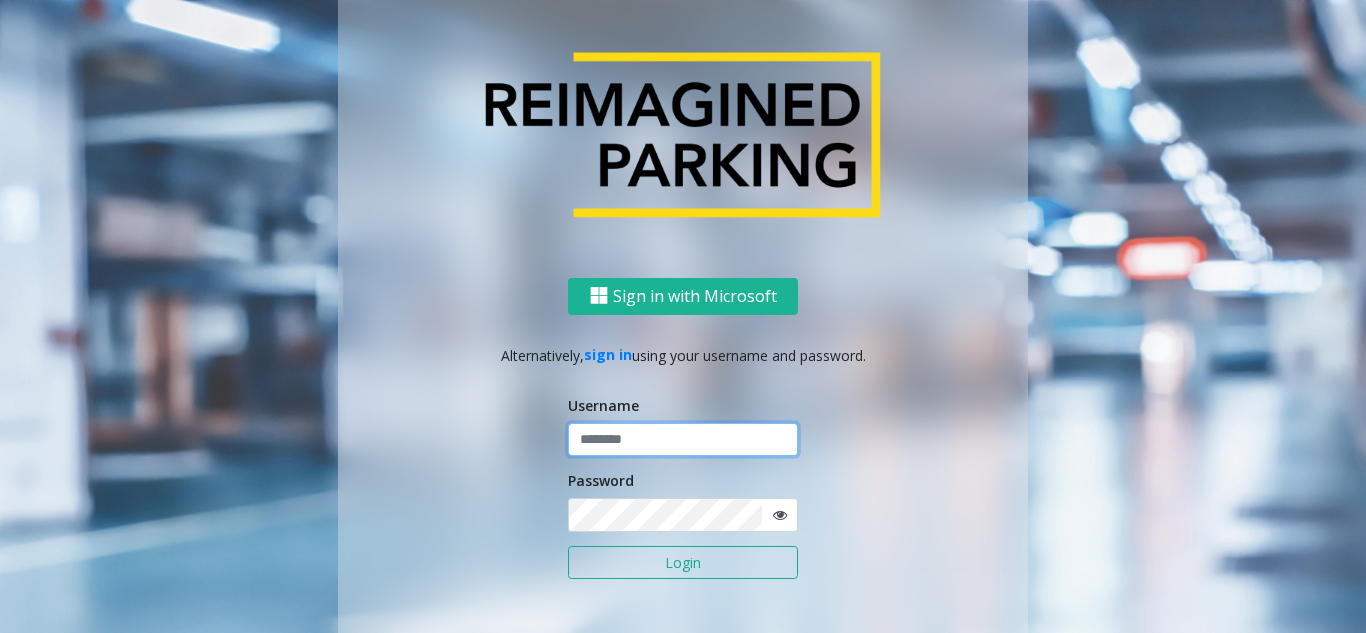 click 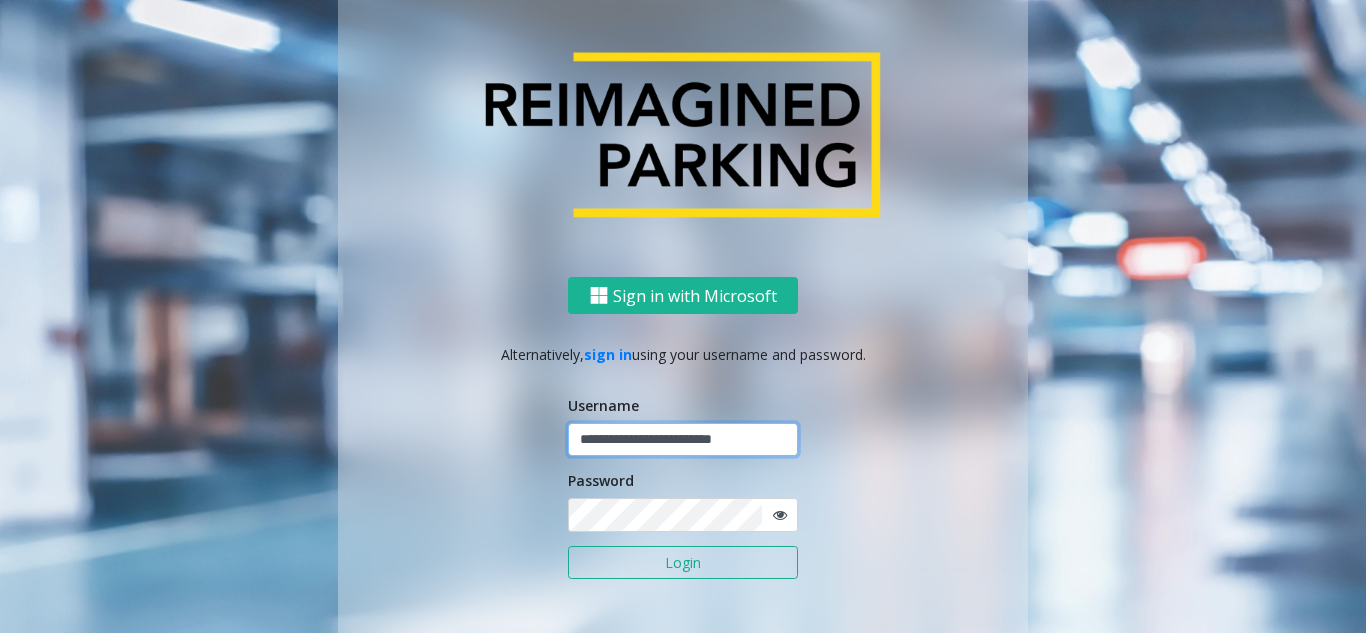 type on "**********" 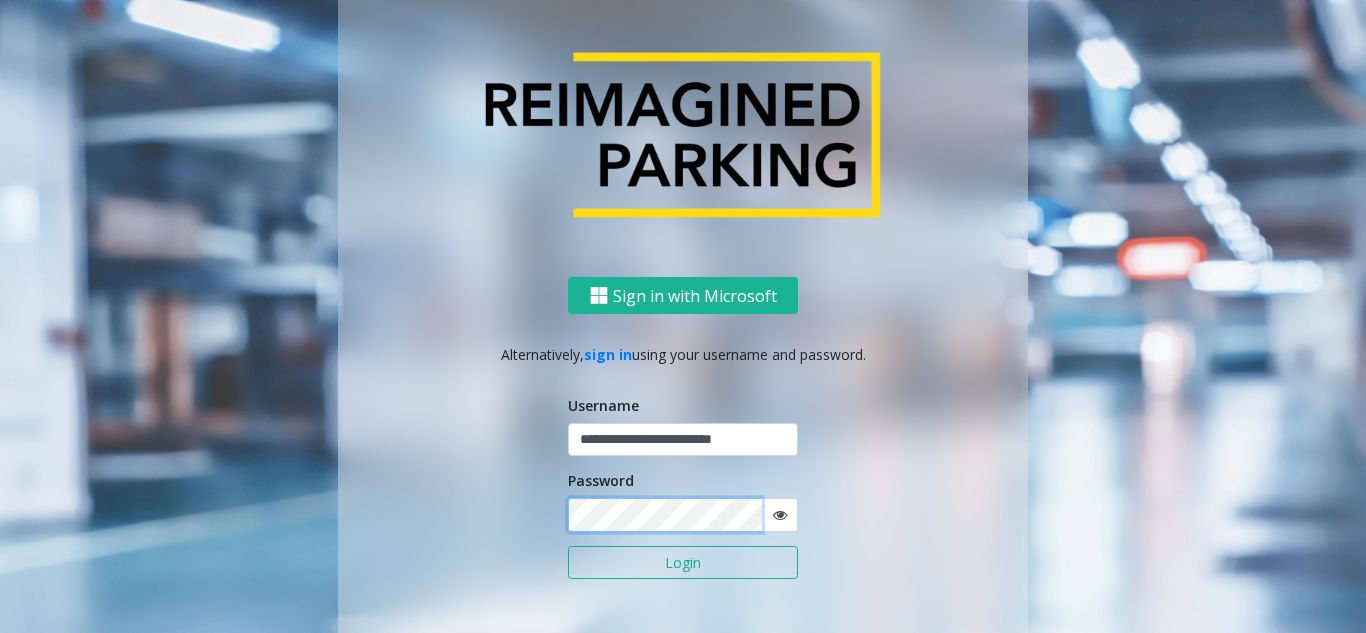 click on "Login" 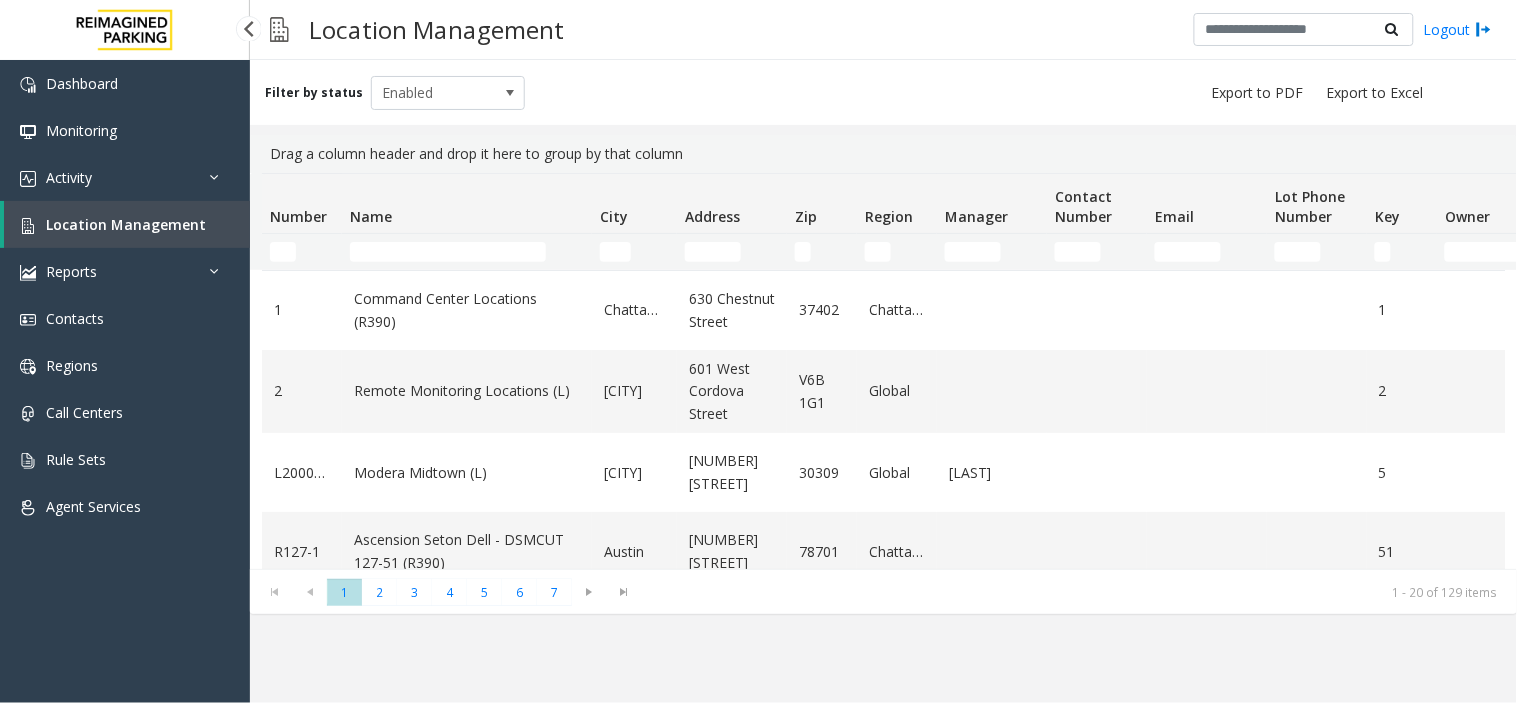 click on "Location Management" at bounding box center (127, 224) 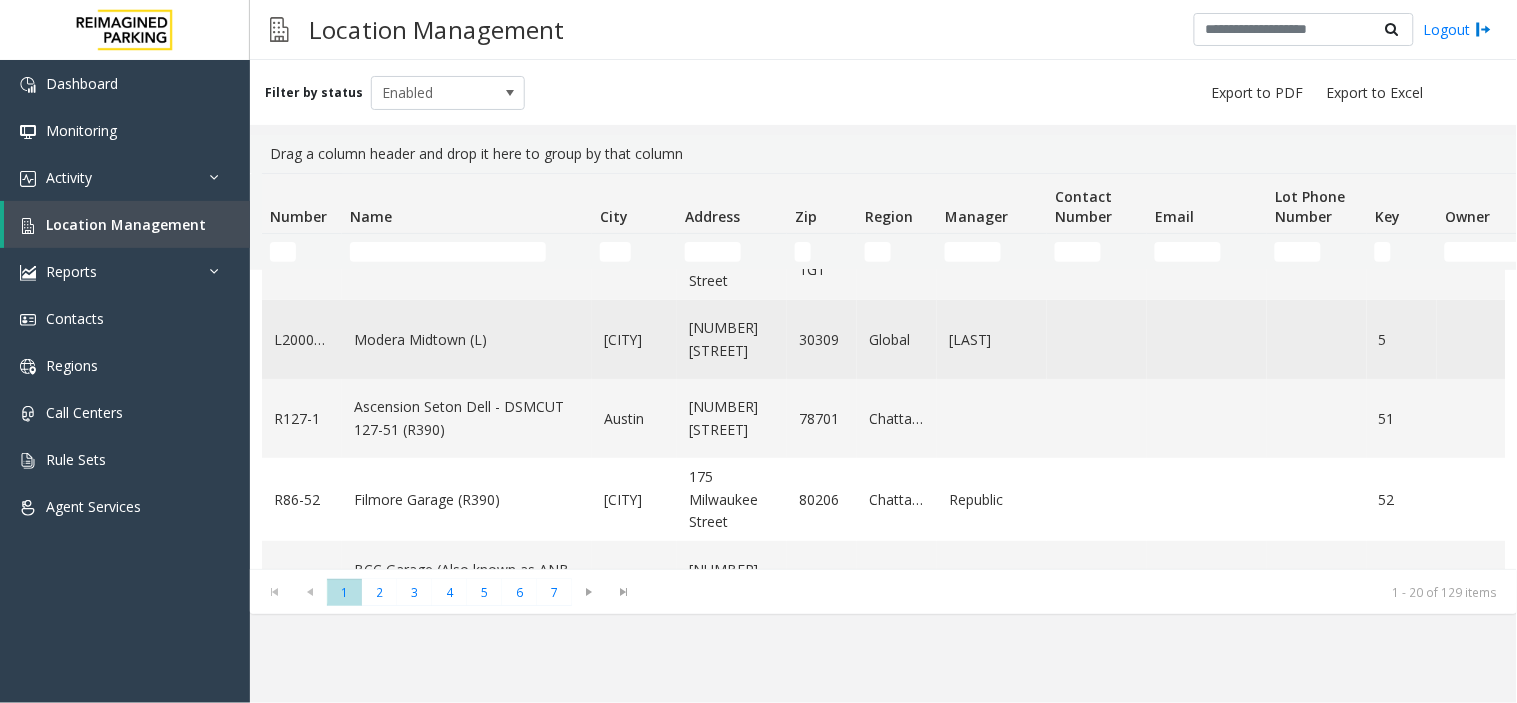scroll, scrollTop: 111, scrollLeft: 0, axis: vertical 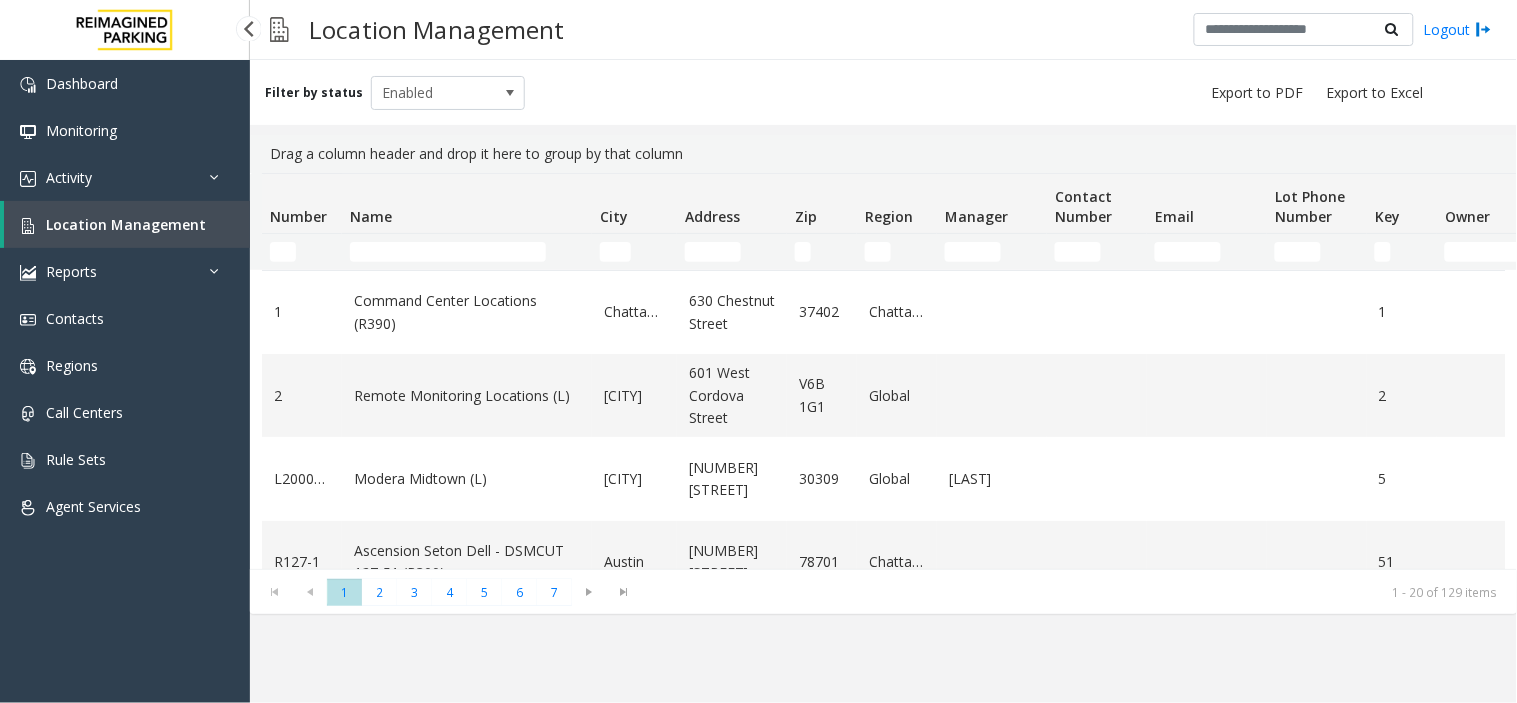 click on "Location Management" at bounding box center [126, 224] 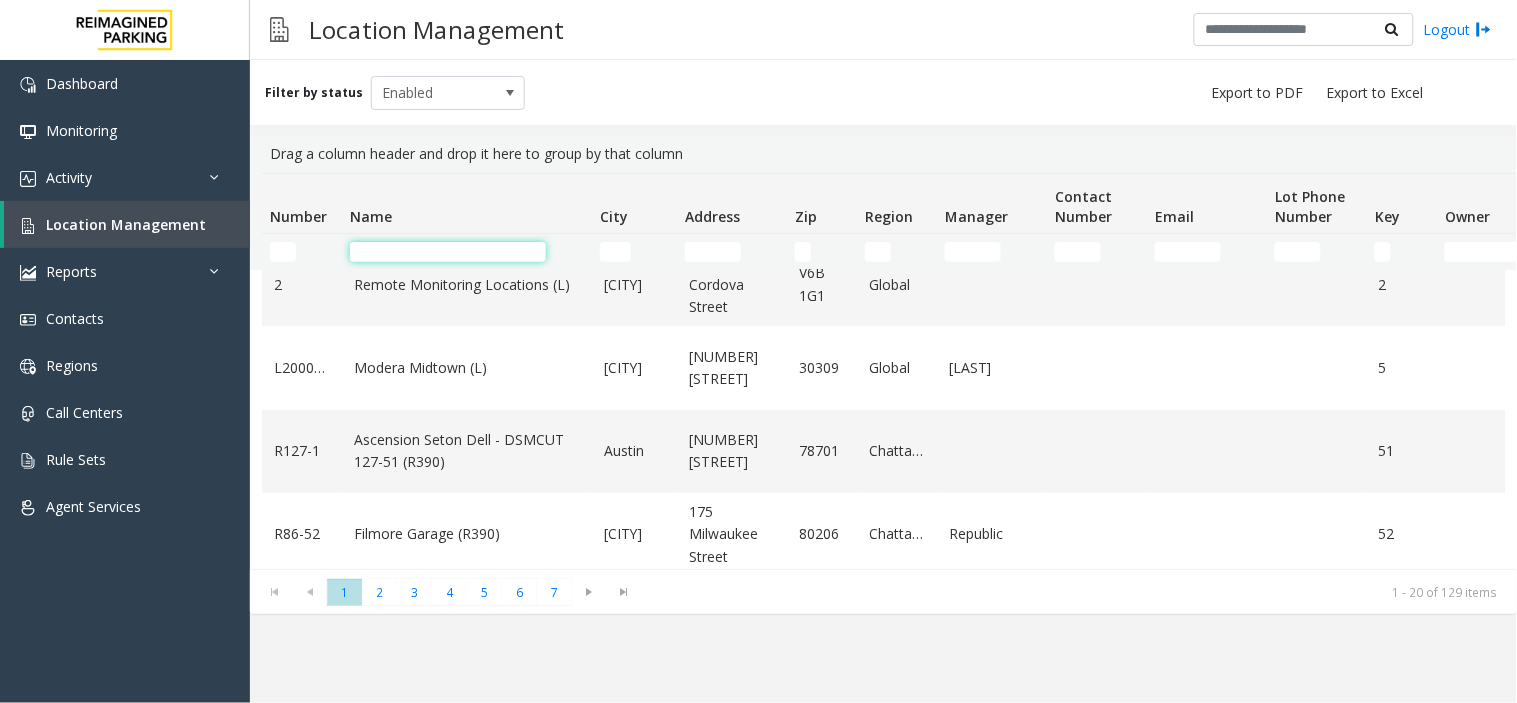 click 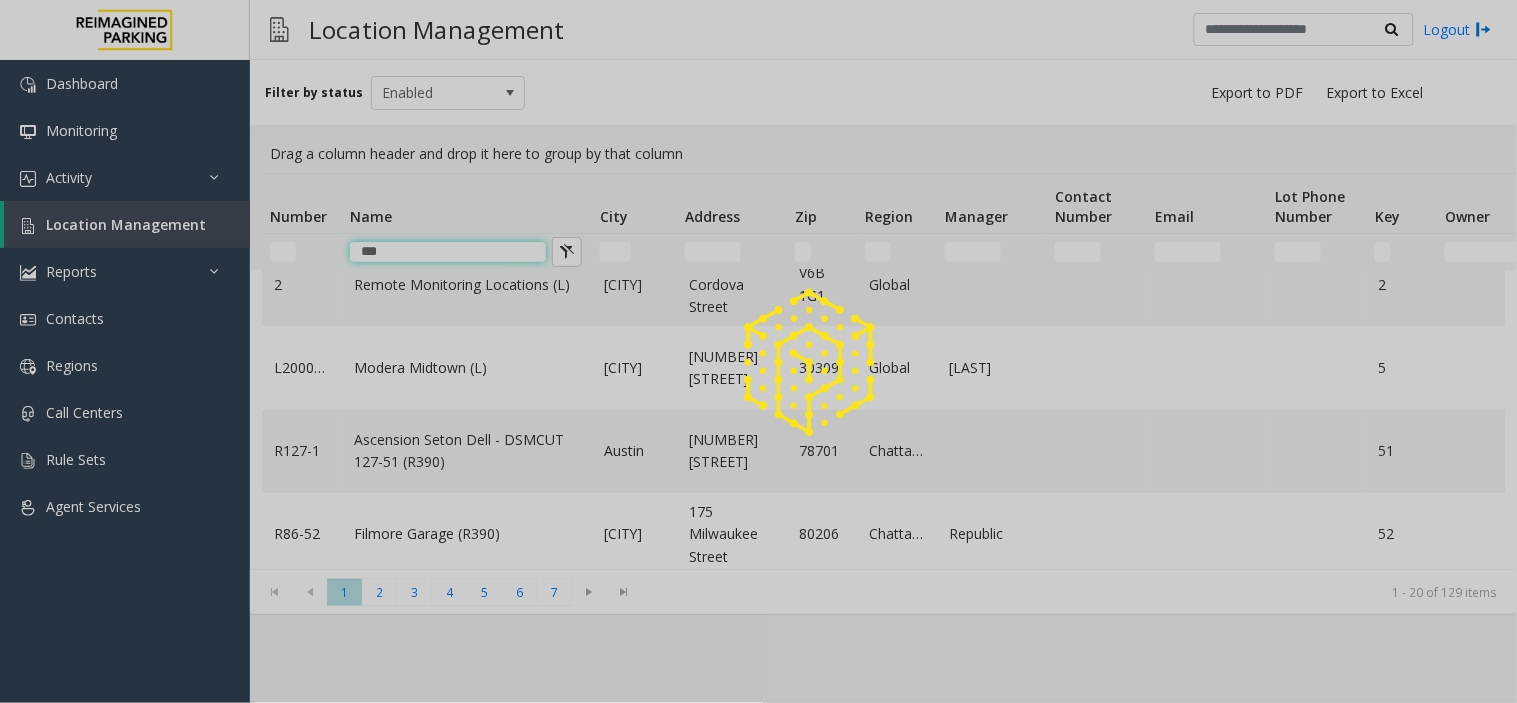 scroll, scrollTop: 0, scrollLeft: 0, axis: both 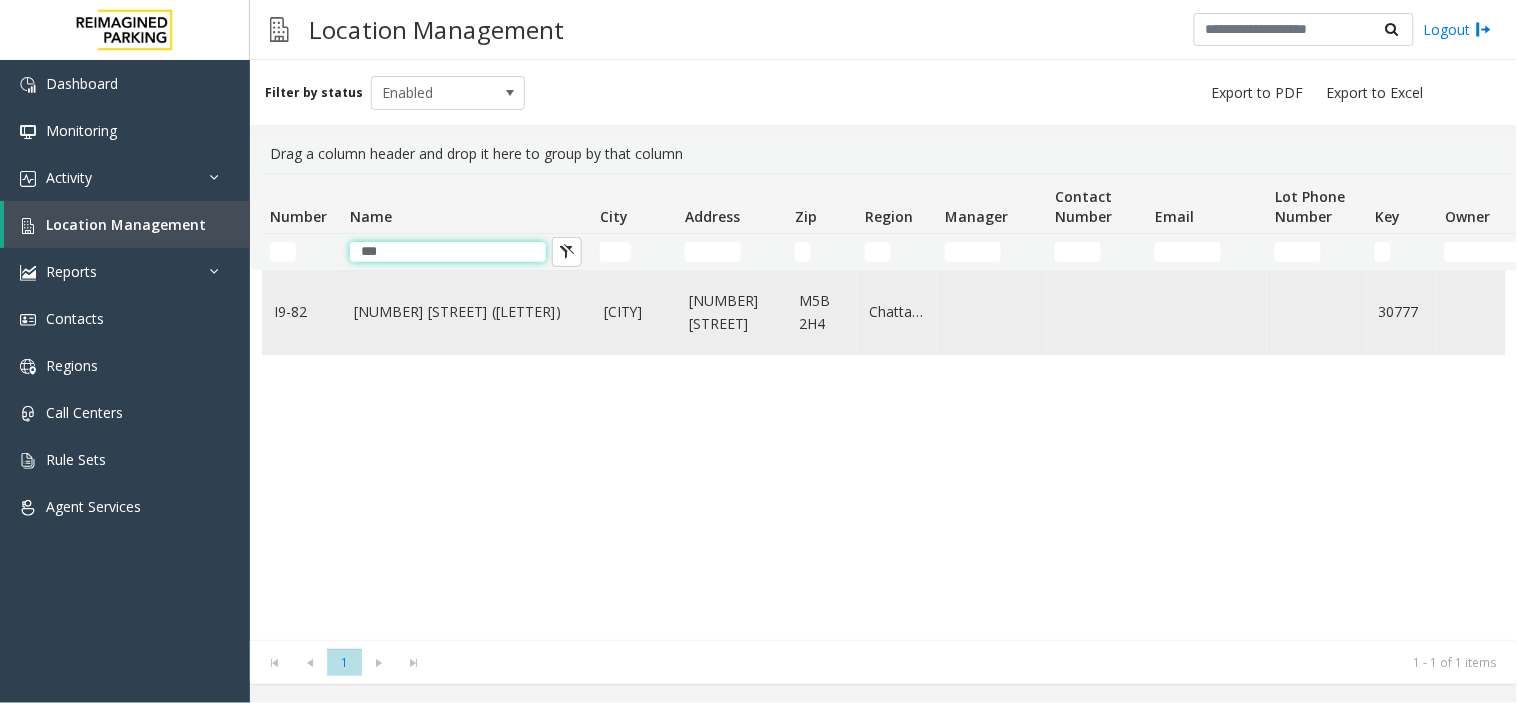 type on "***" 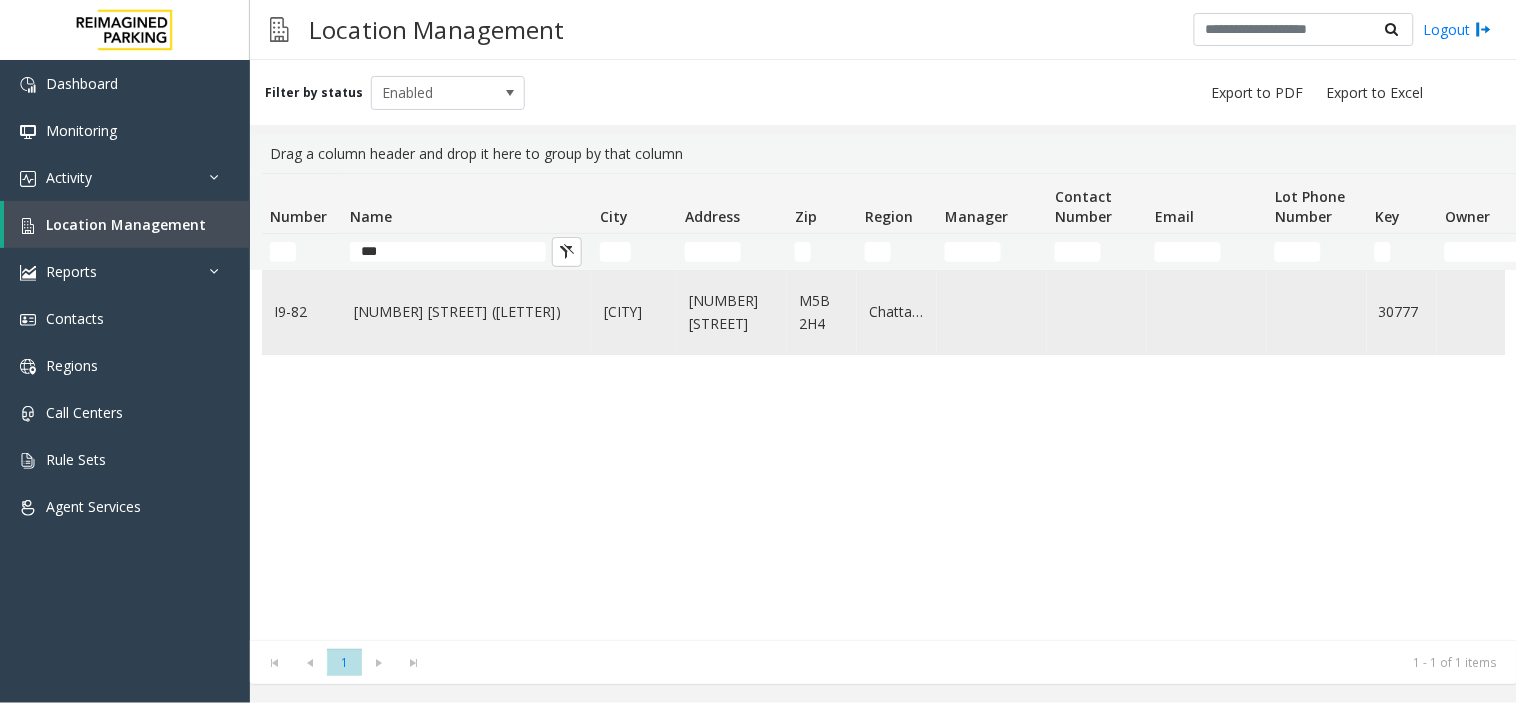 click on "777 Bay St. (I)" 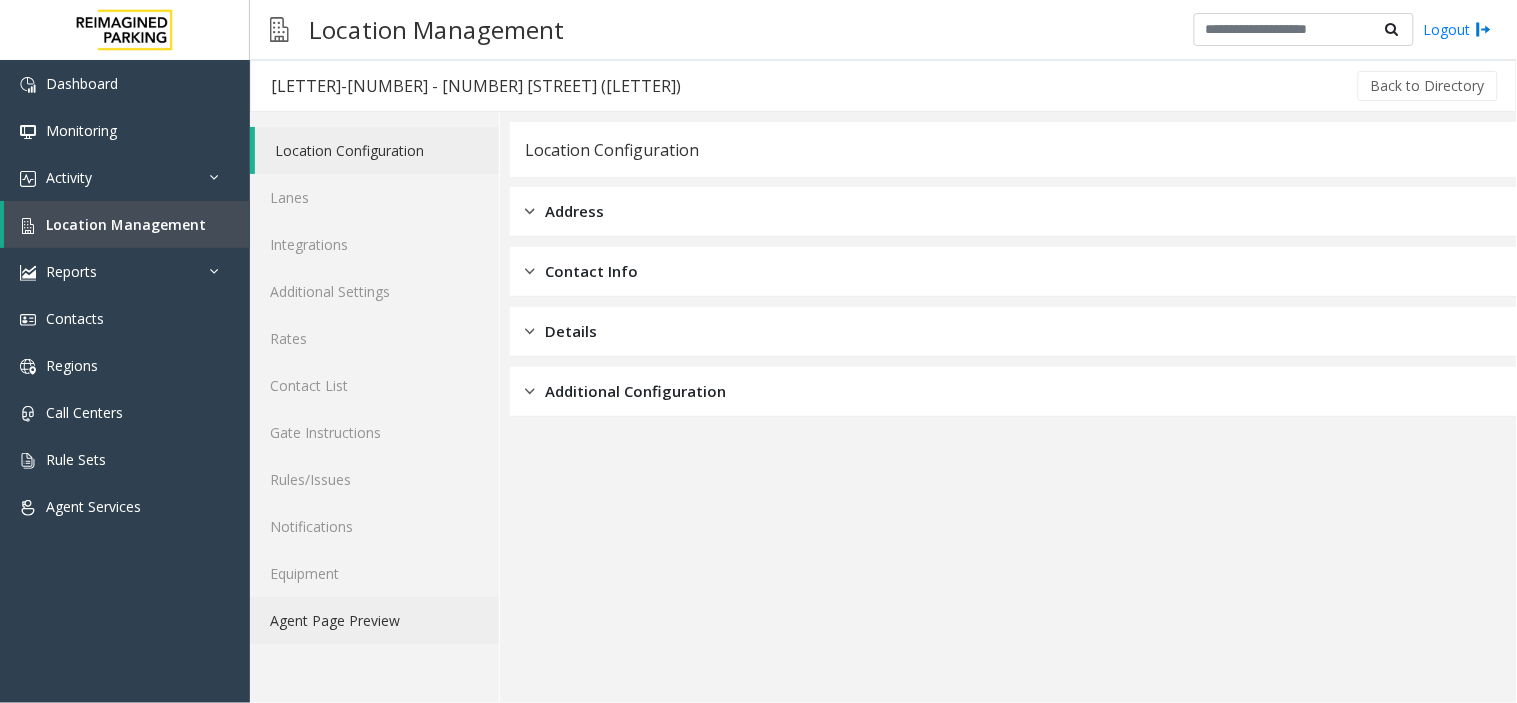 click on "Agent Page Preview" 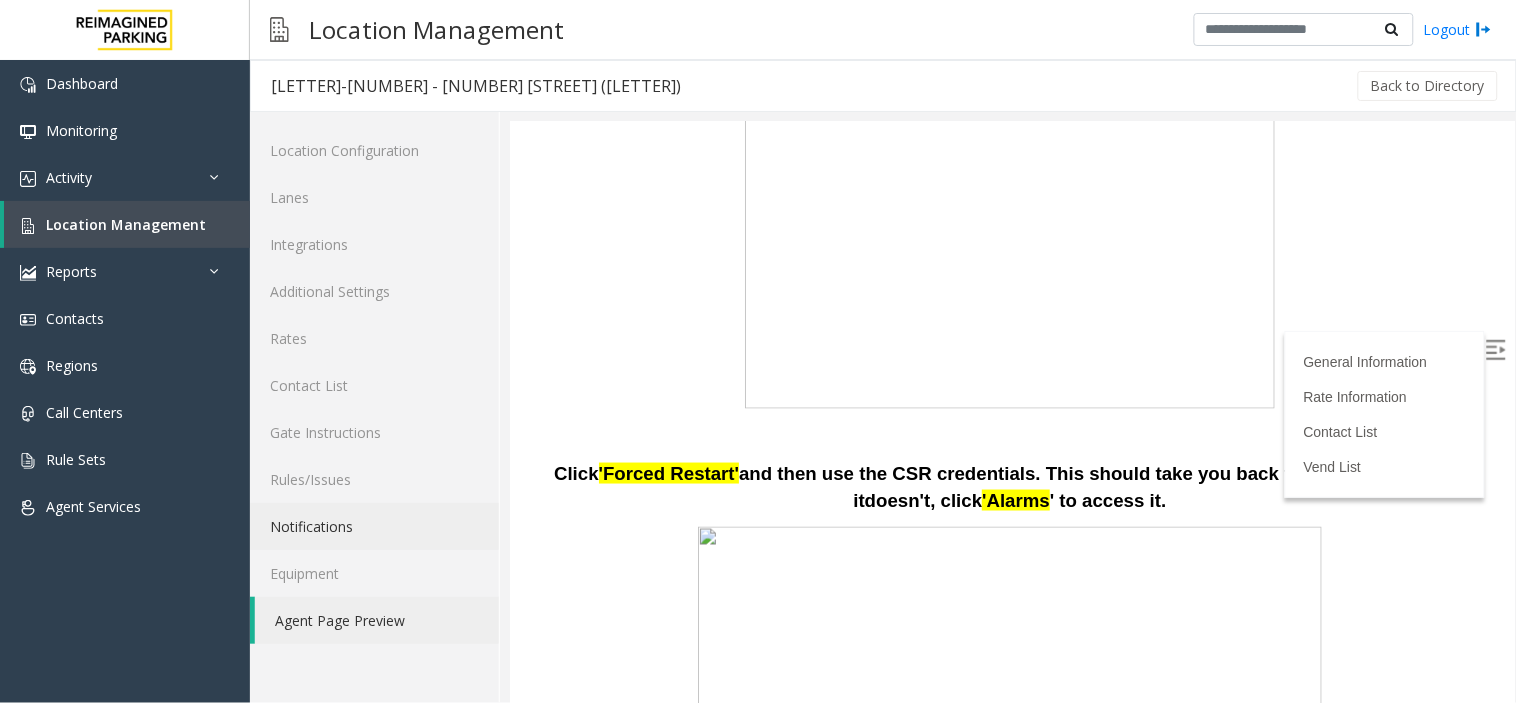 scroll, scrollTop: 555, scrollLeft: 0, axis: vertical 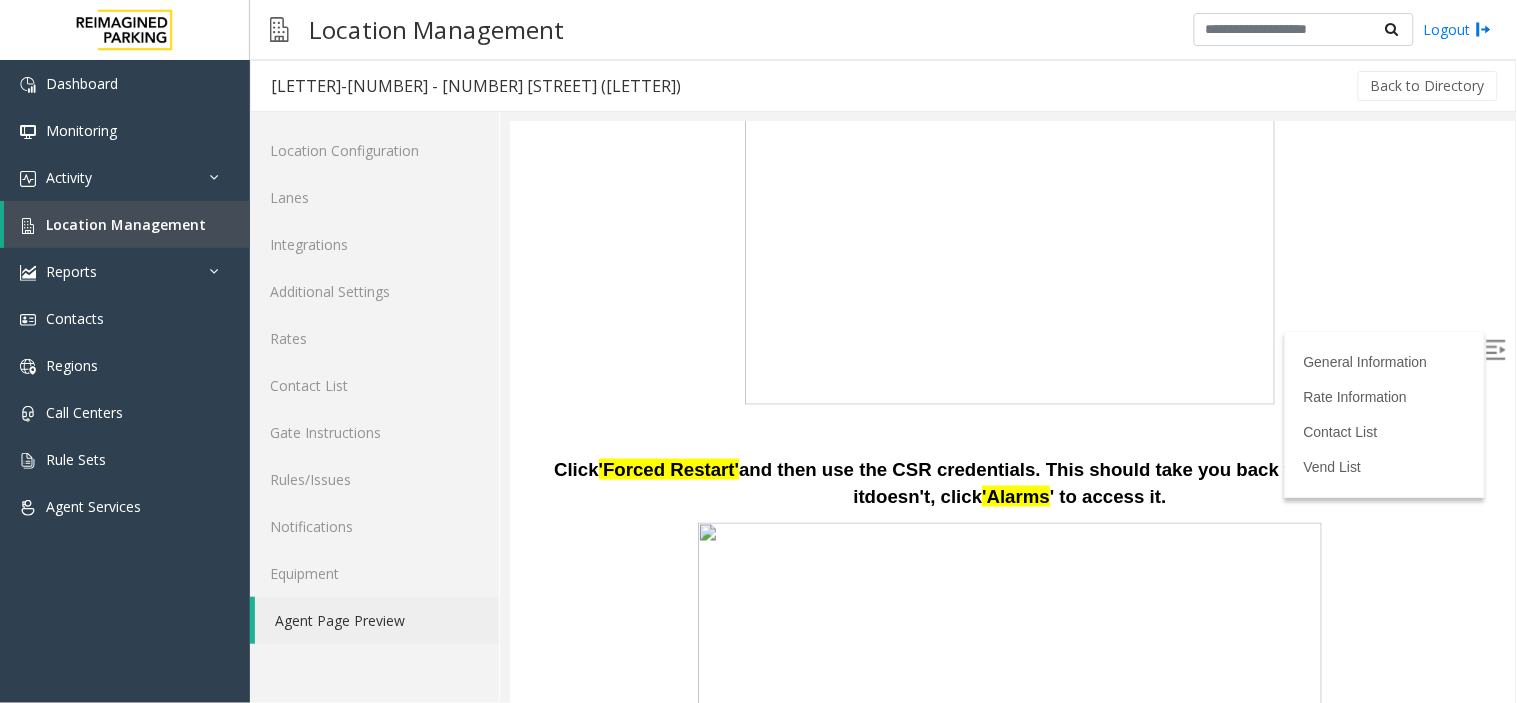click at bounding box center [1497, 351] 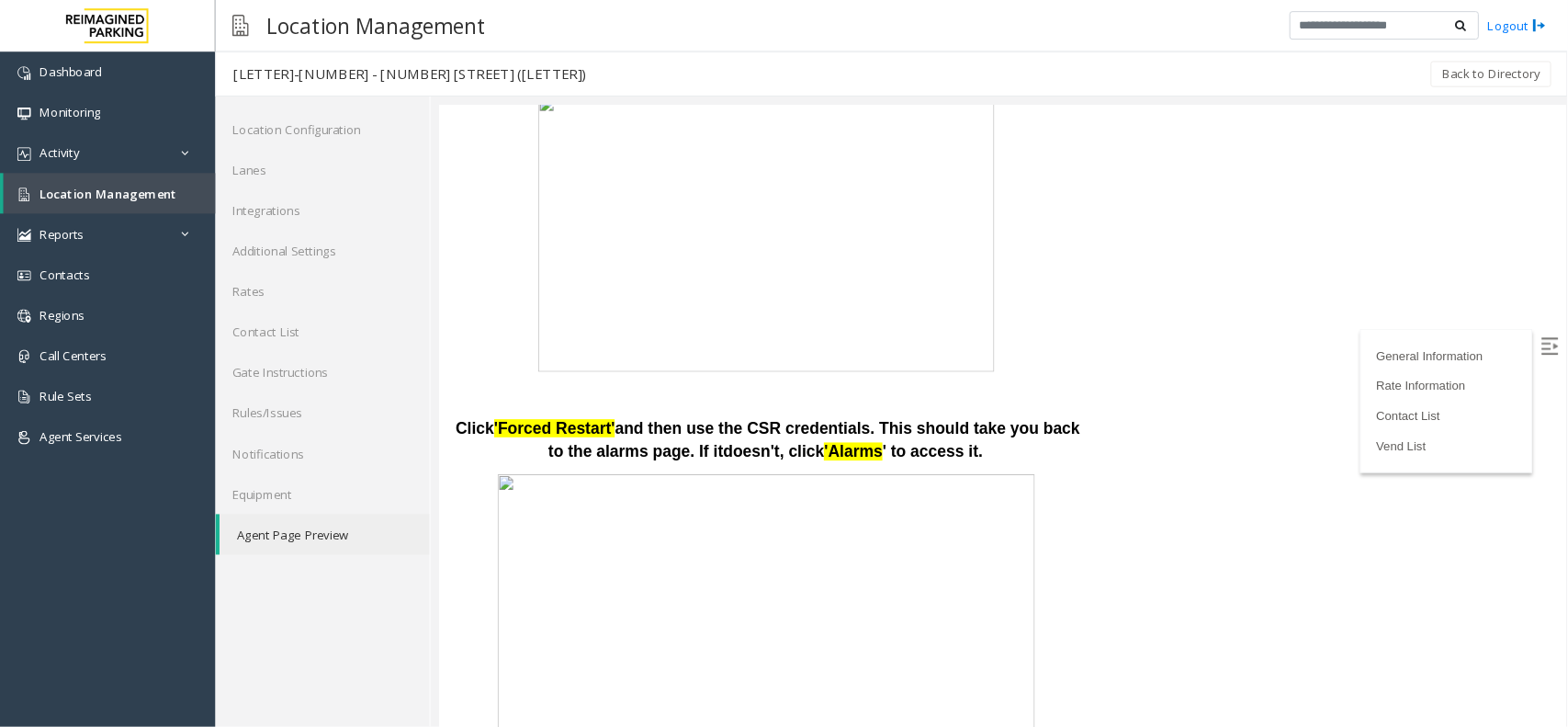 scroll, scrollTop: 510, scrollLeft: 0, axis: vertical 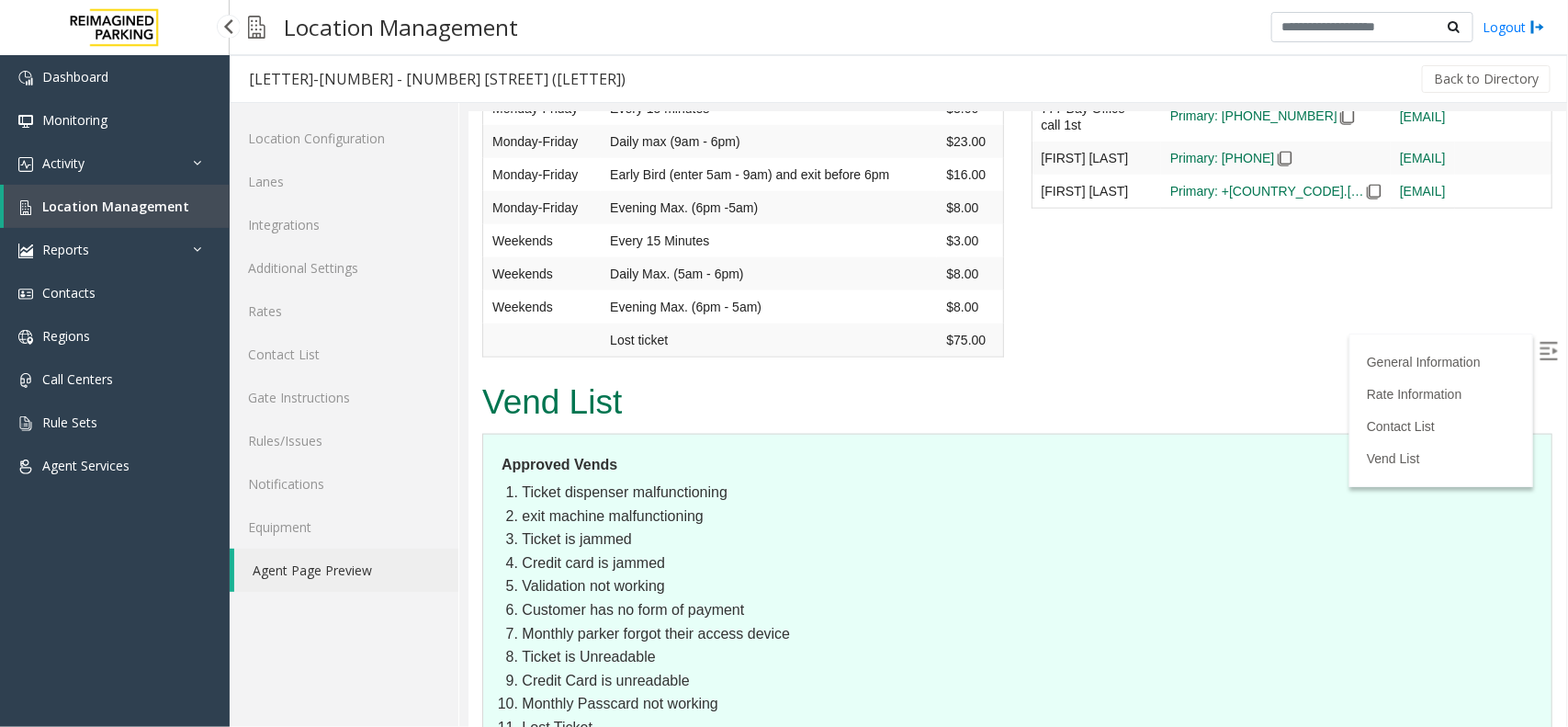 click on "Location Management" at bounding box center (116, 206) 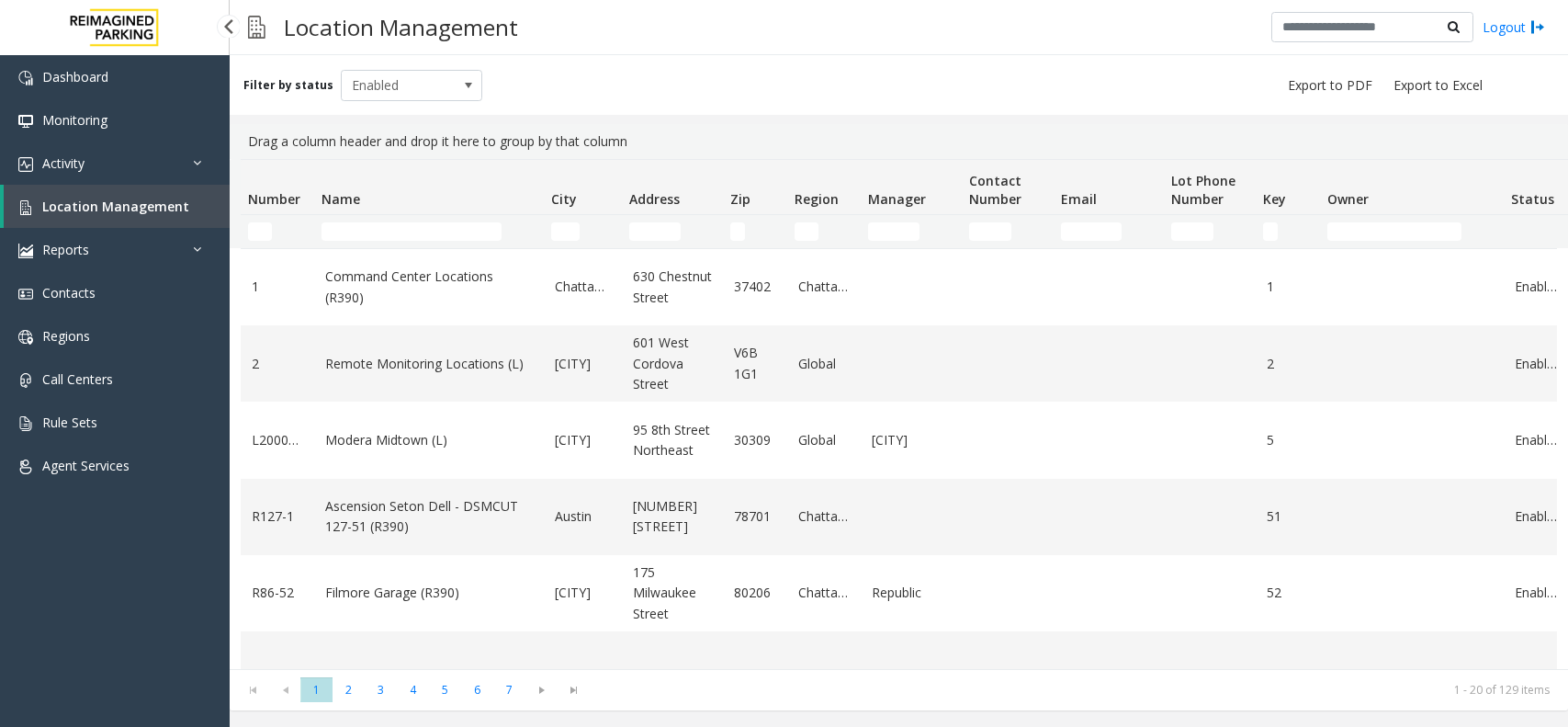 scroll, scrollTop: 0, scrollLeft: 0, axis: both 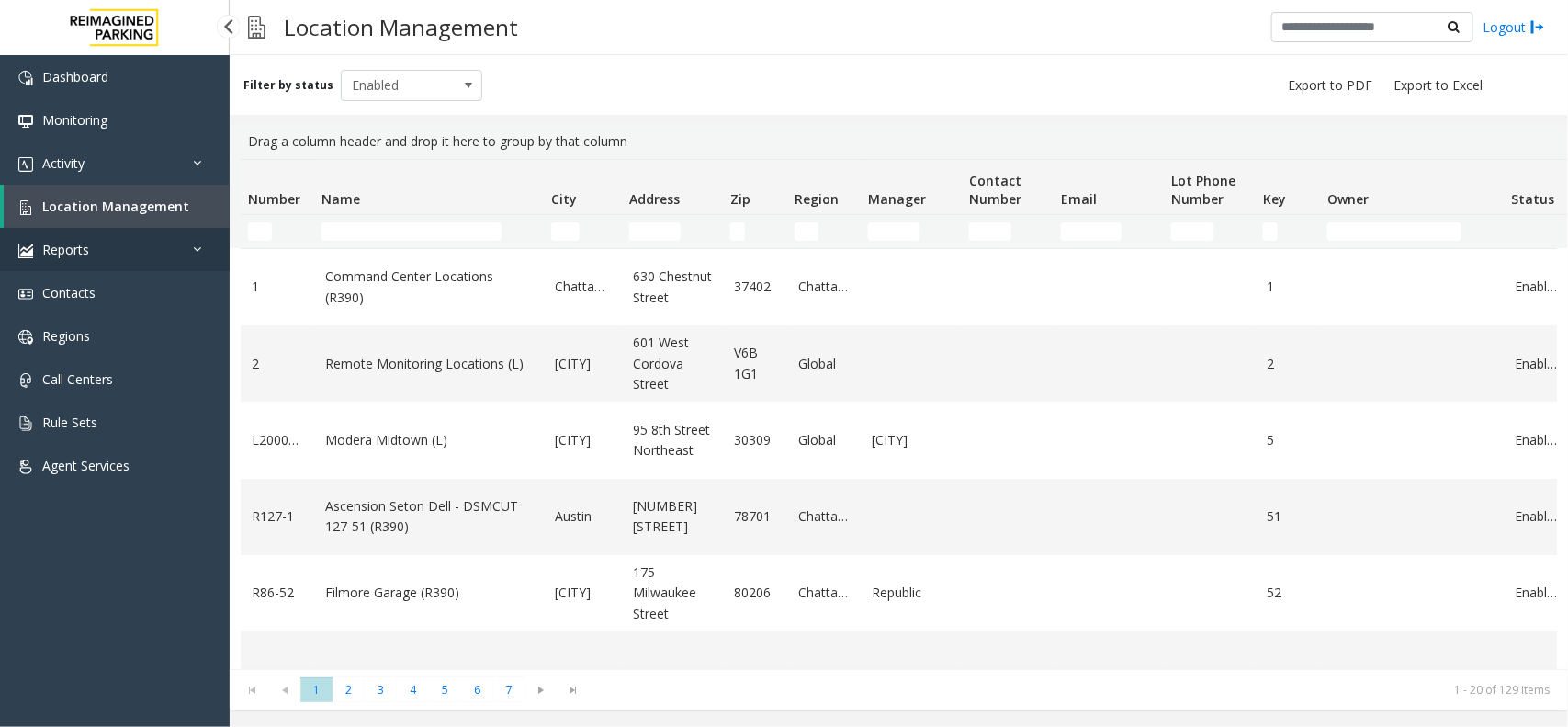 click on "Reports" at bounding box center (65, 249) 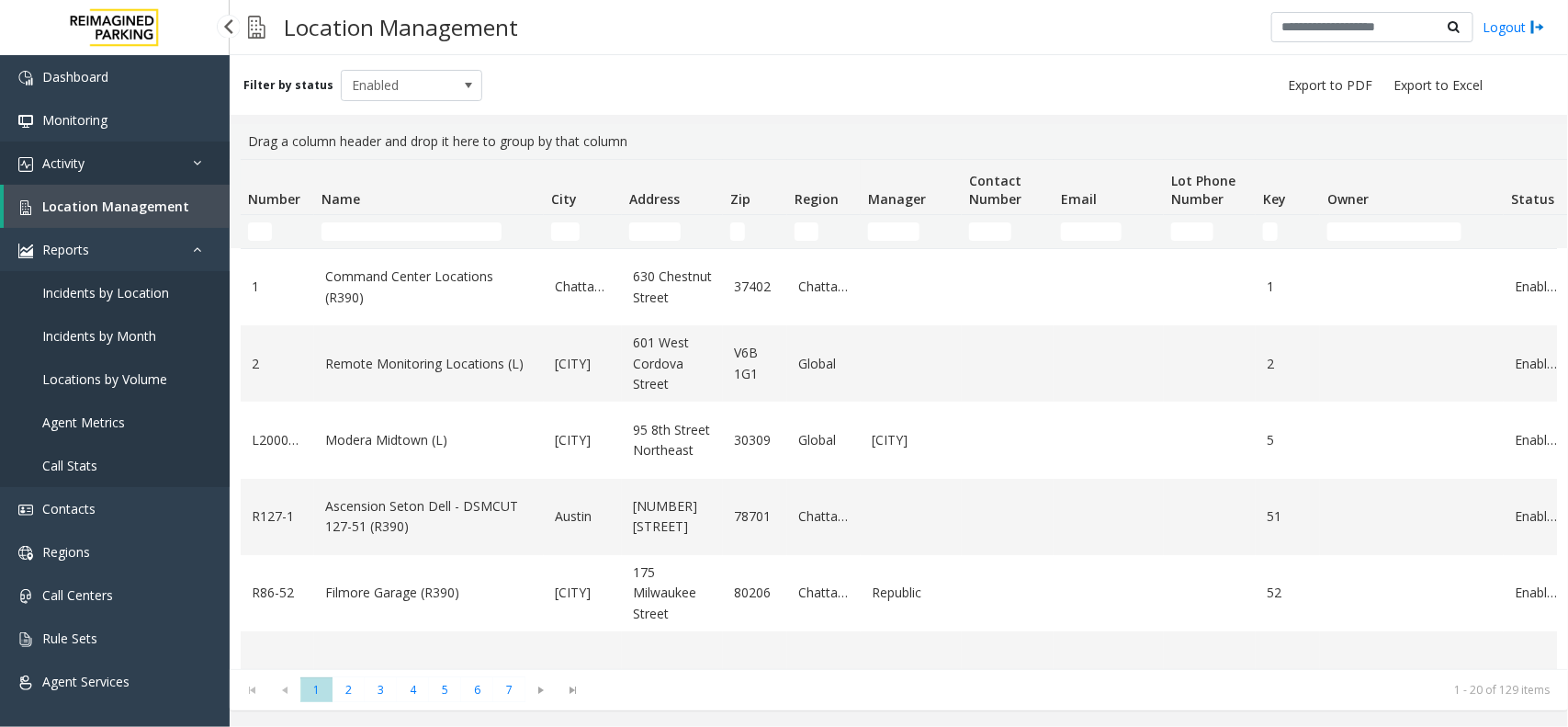click on "Activity" at bounding box center [63, 163] 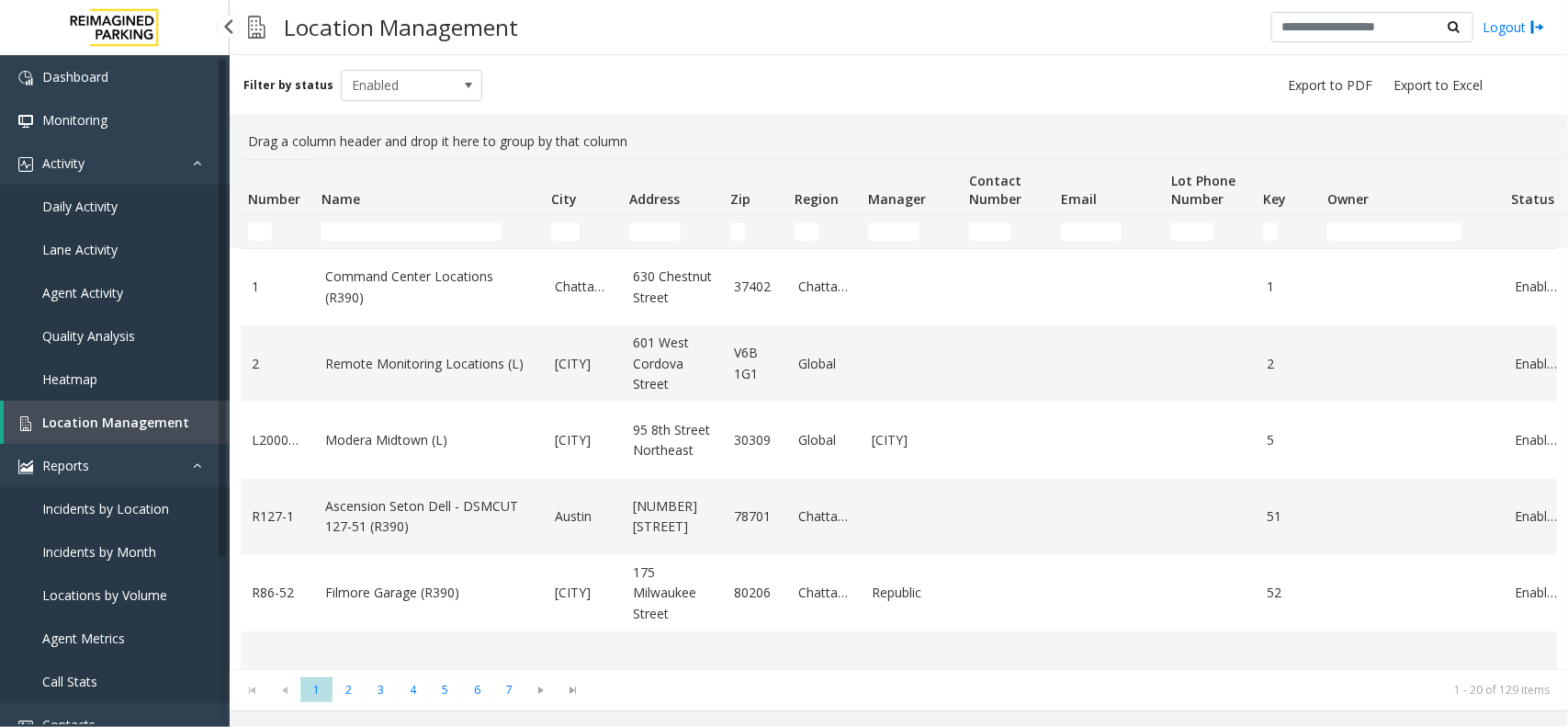 click on "Agent Activity" at bounding box center (83, 292) 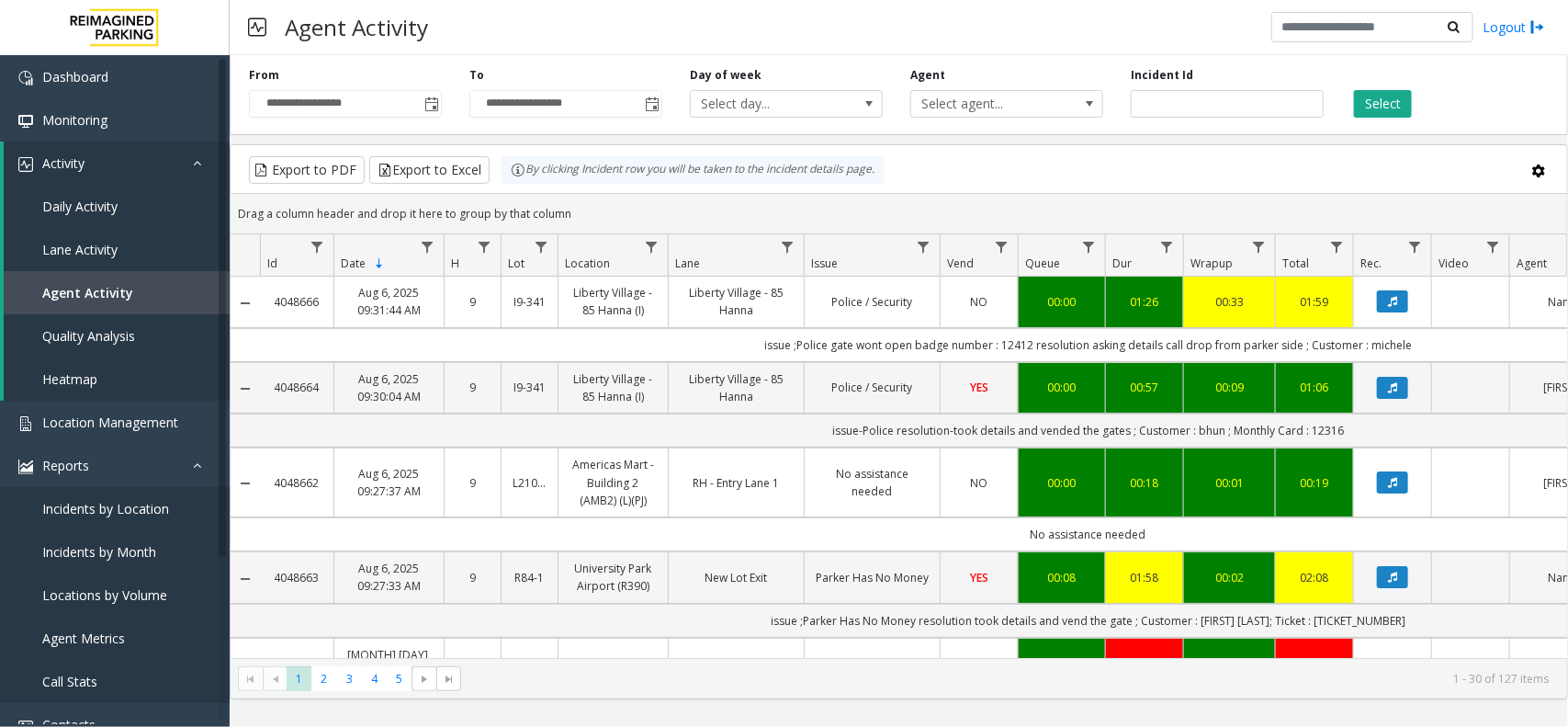 click on "issue ;Police  gate wont open
badge number : 12412
resolution asking details  call drop from parker side ; Customer : michele" 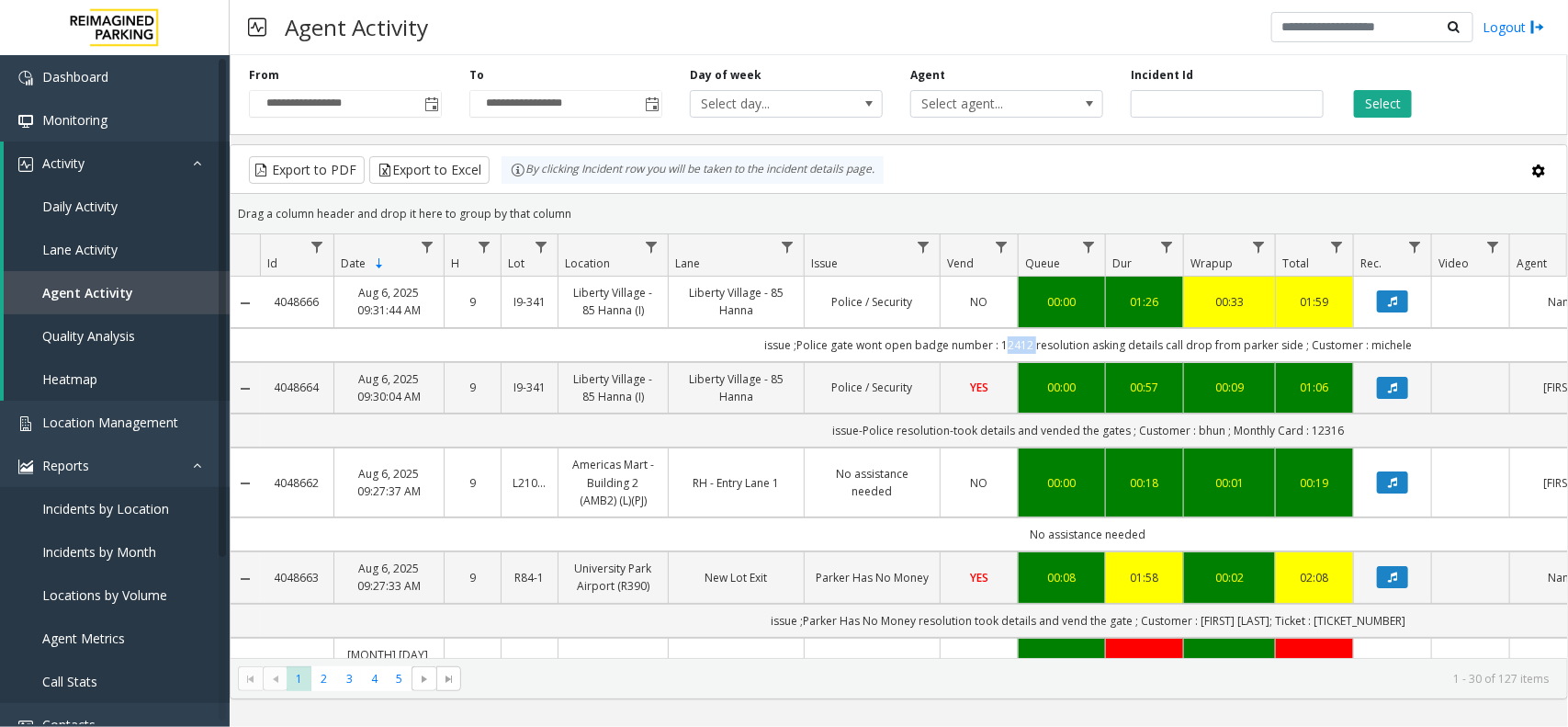 click on "issue ;Police  gate wont open
badge number : 12412
resolution asking details  call drop from parker side ; Customer : michele" 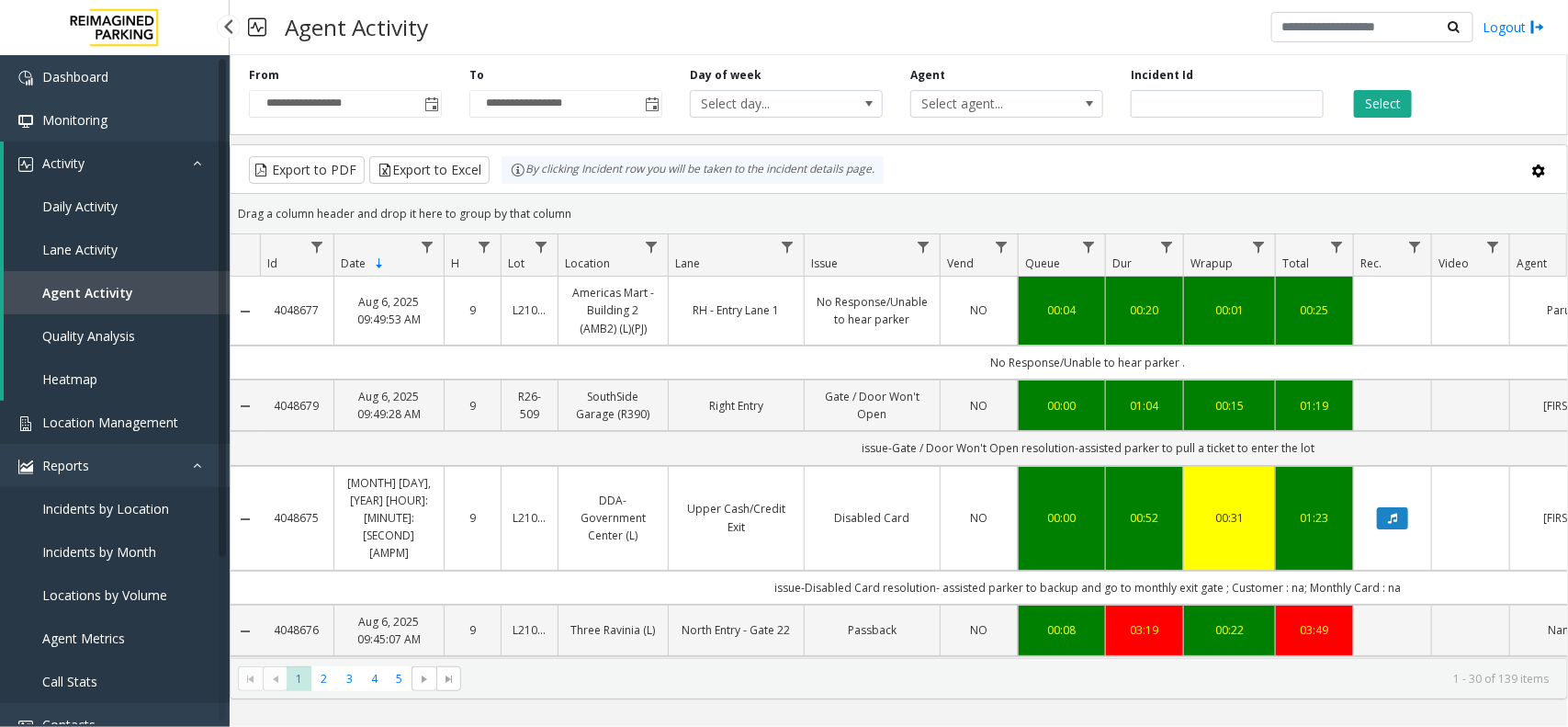 click on "Location Management" at bounding box center (110, 422) 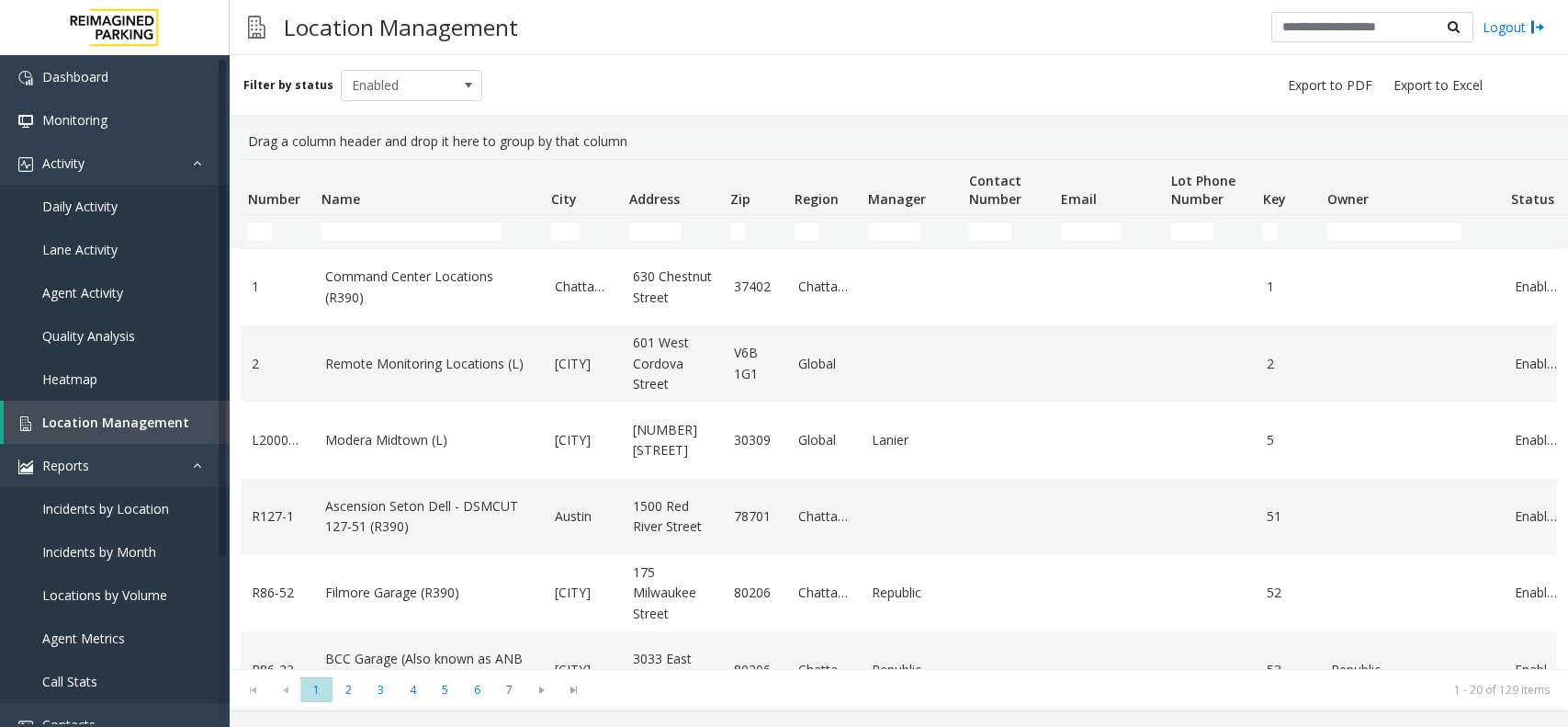 scroll, scrollTop: 0, scrollLeft: 0, axis: both 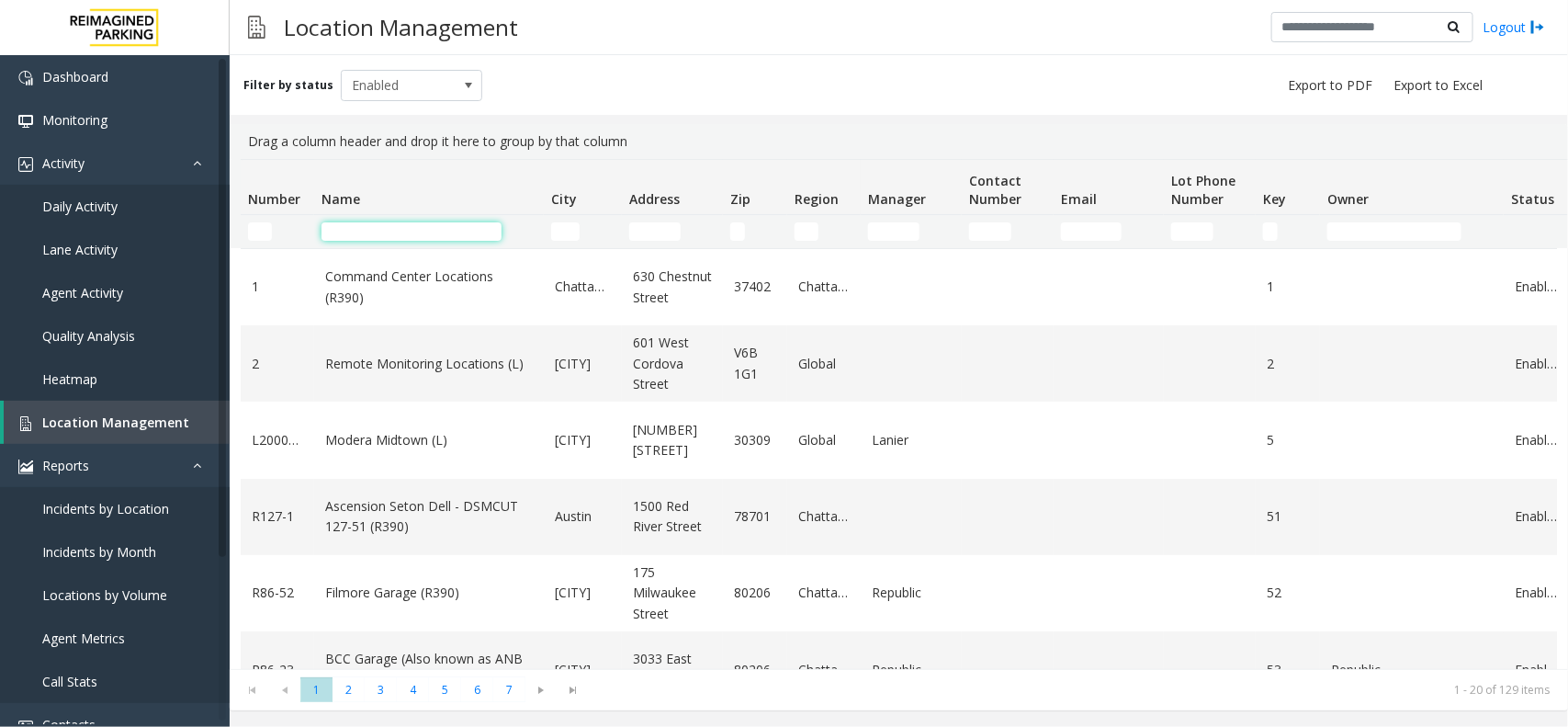 click 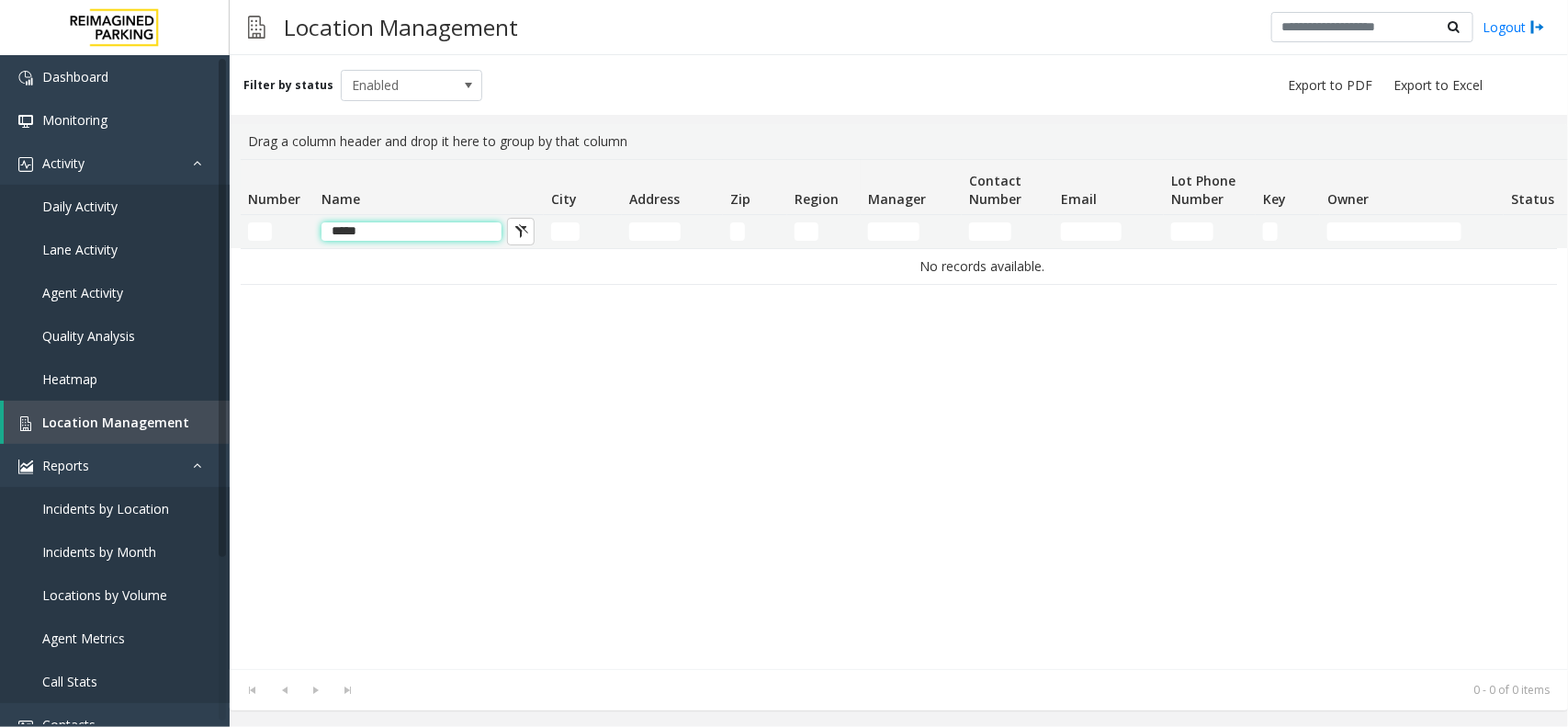 drag, startPoint x: 373, startPoint y: 231, endPoint x: 336, endPoint y: 227, distance: 37.2156 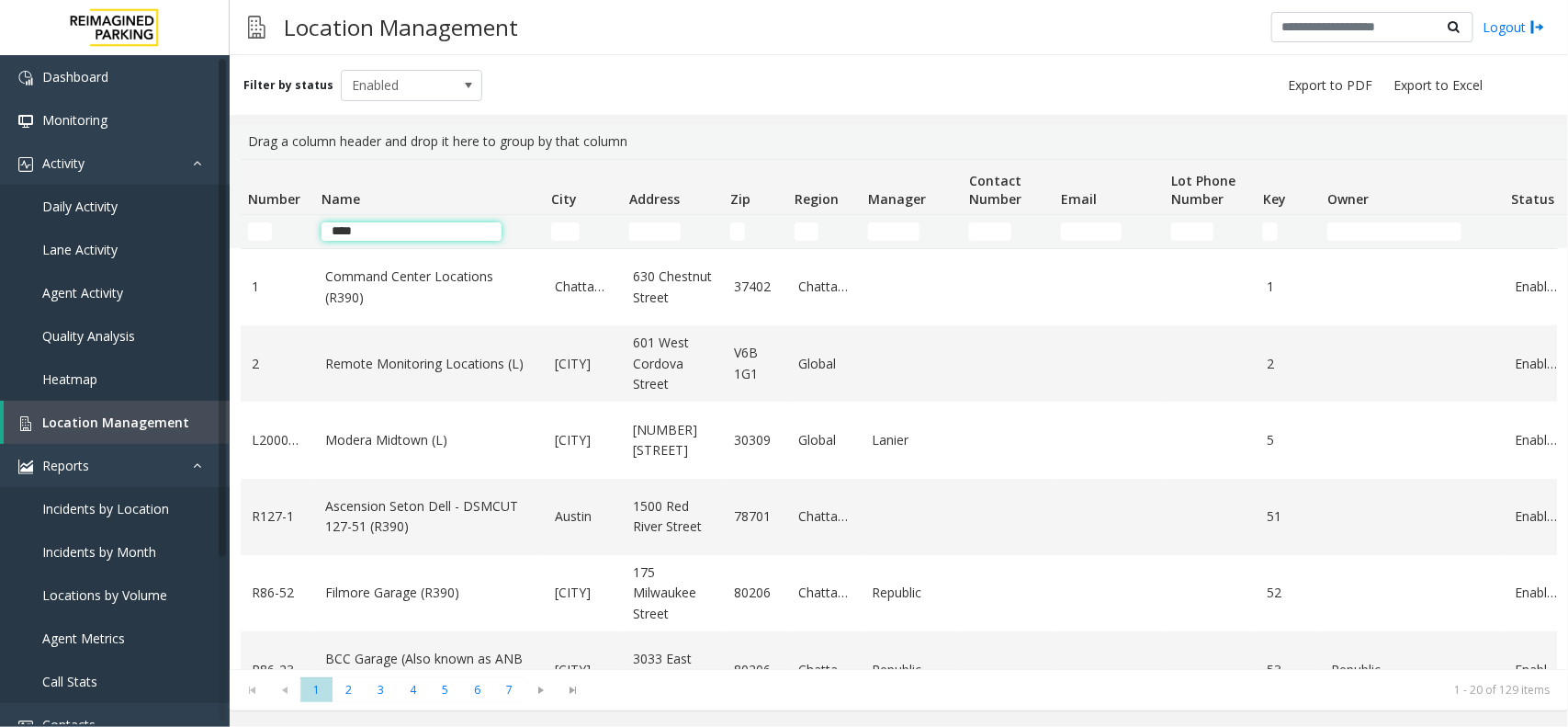 type on "*****" 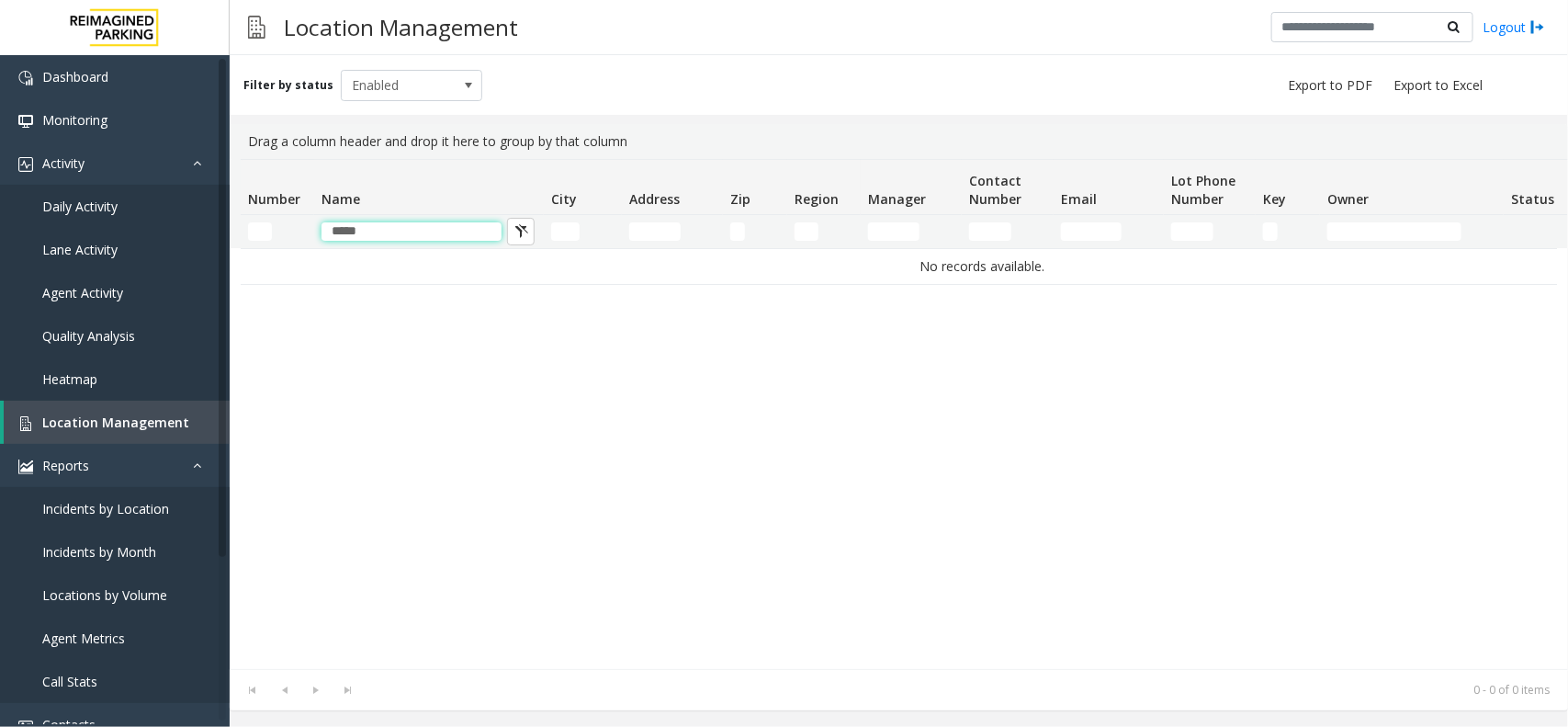 drag, startPoint x: 386, startPoint y: 236, endPoint x: 175, endPoint y: 234, distance: 211.0095 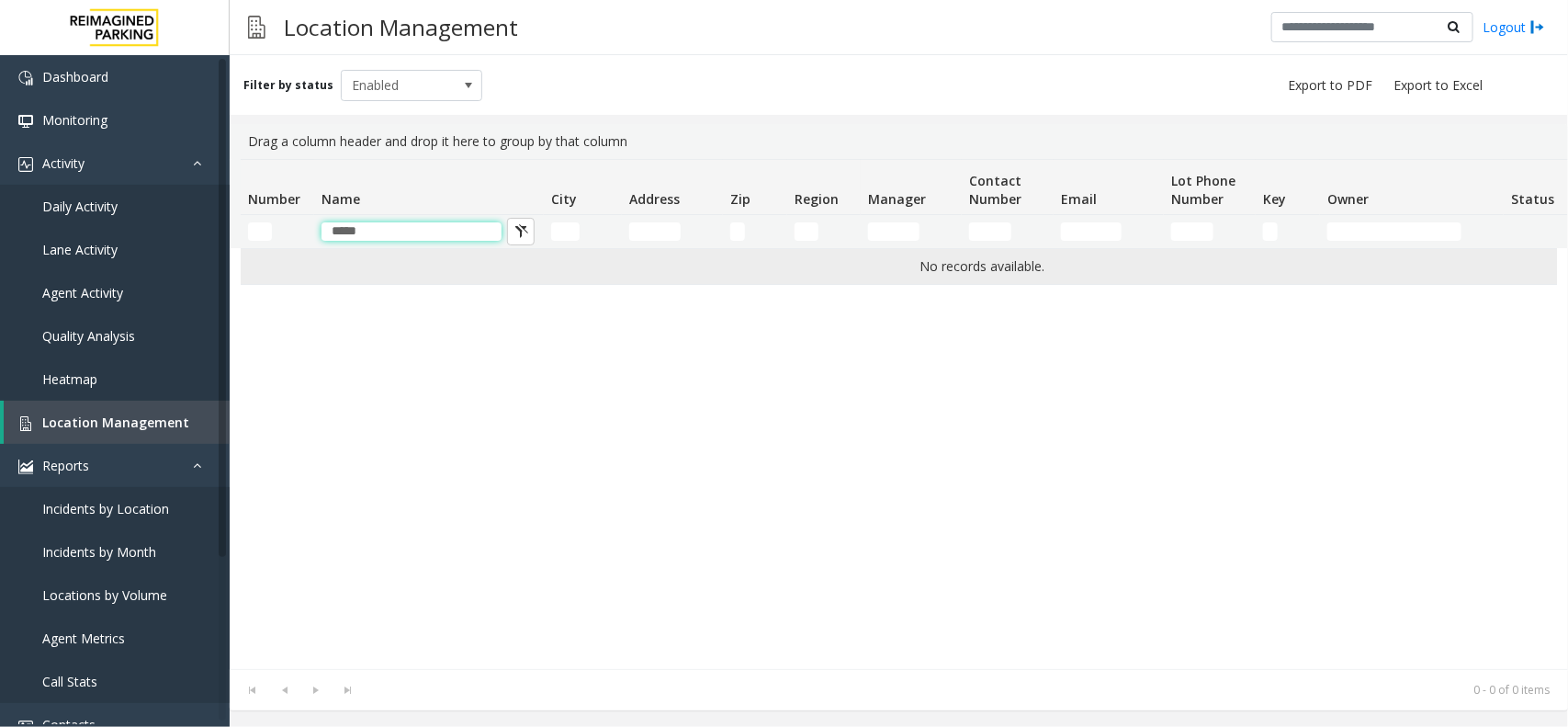 type 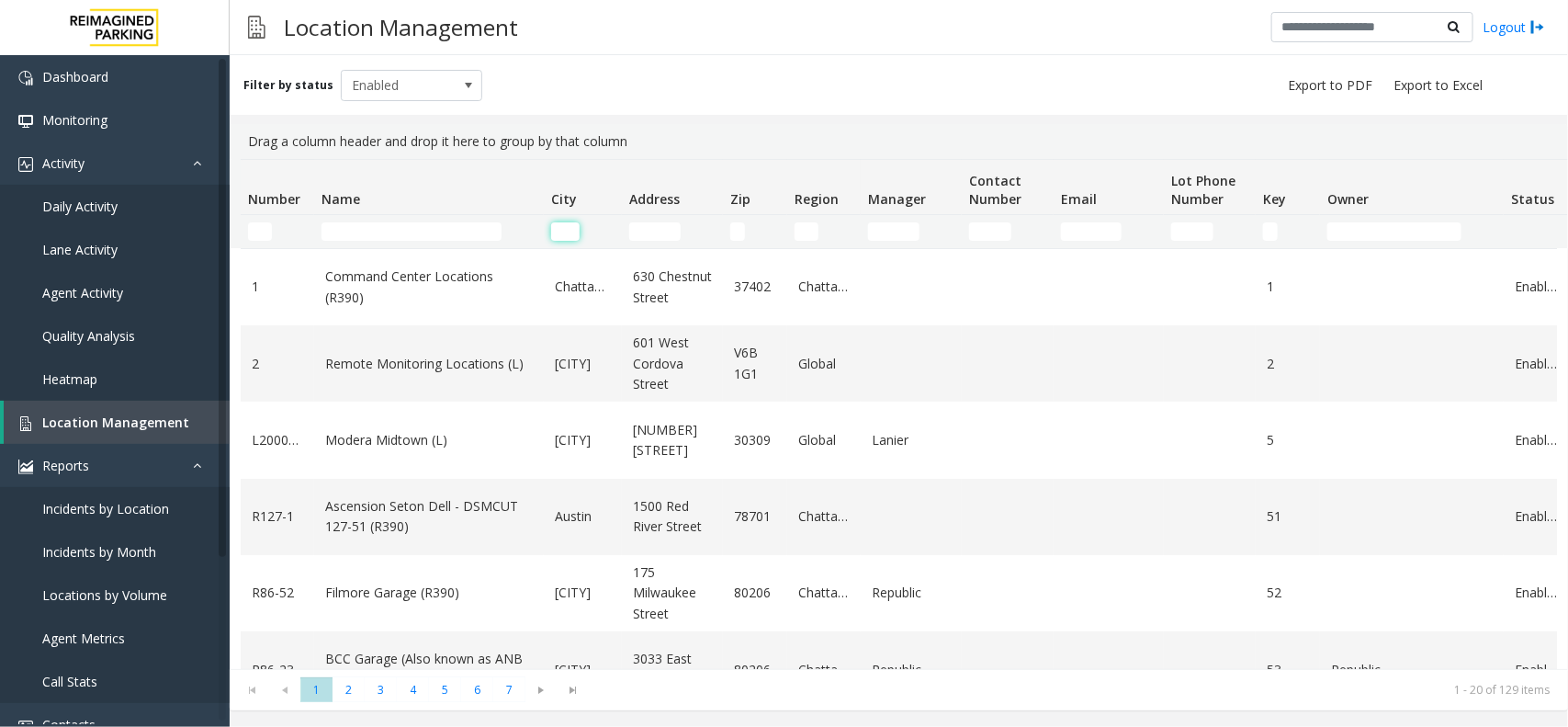 click 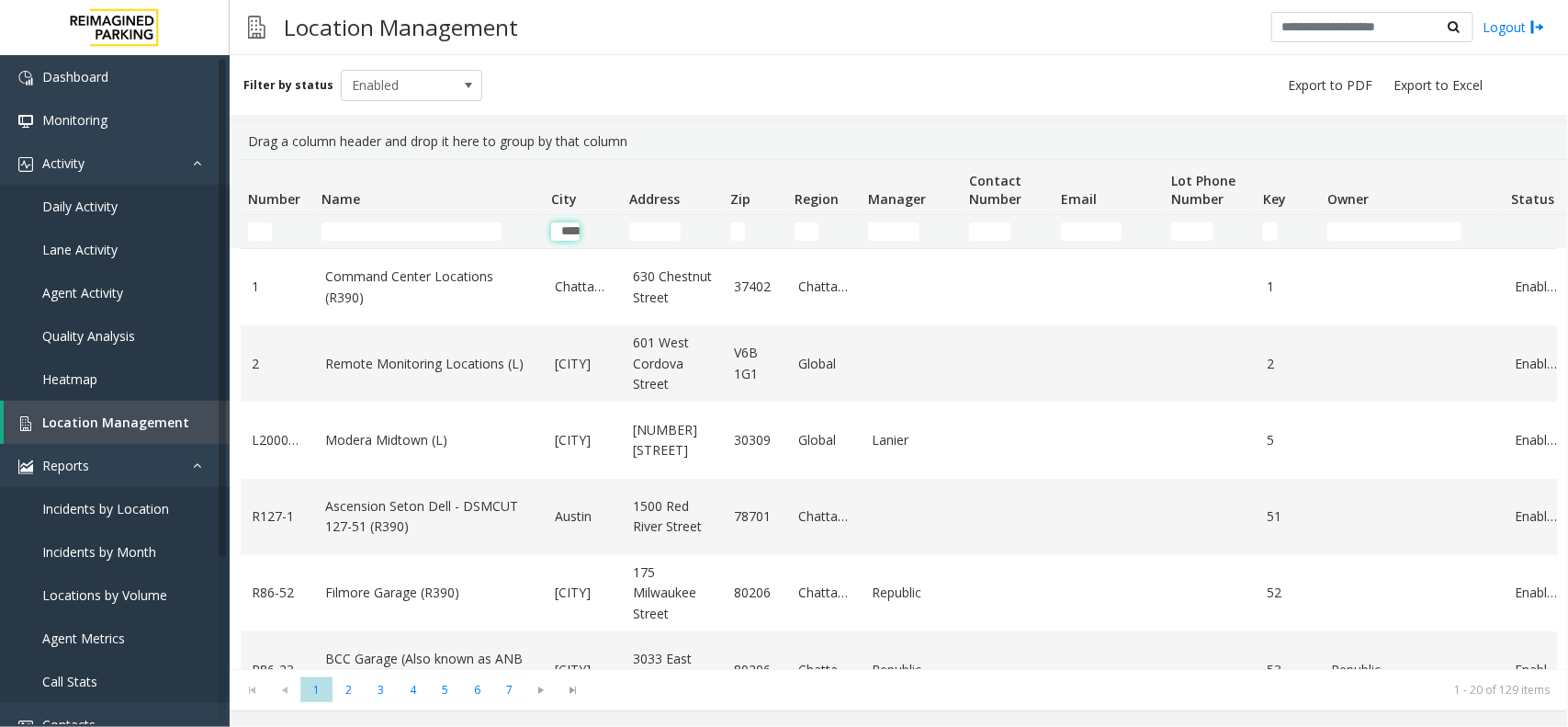 scroll, scrollTop: 0, scrollLeft: 18, axis: horizontal 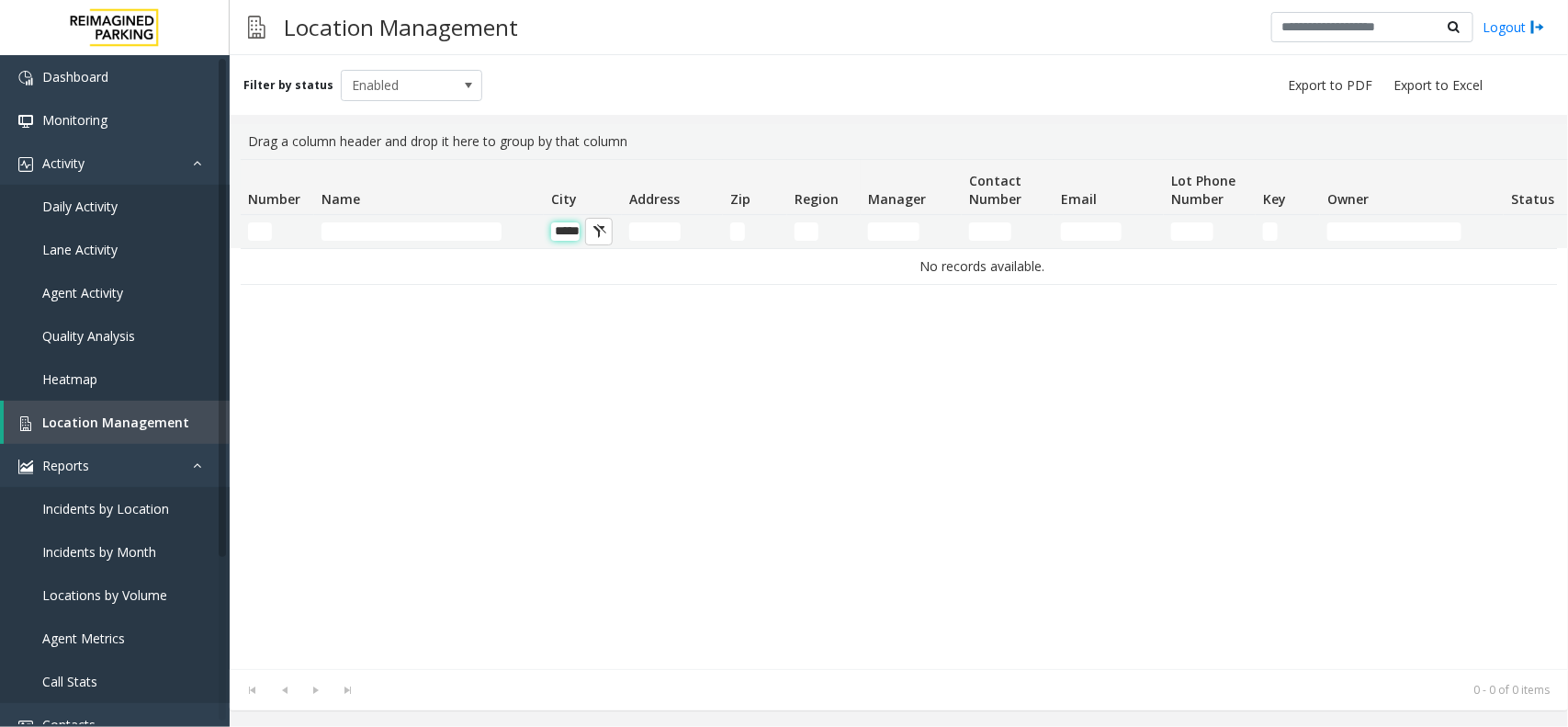 click on "*****" 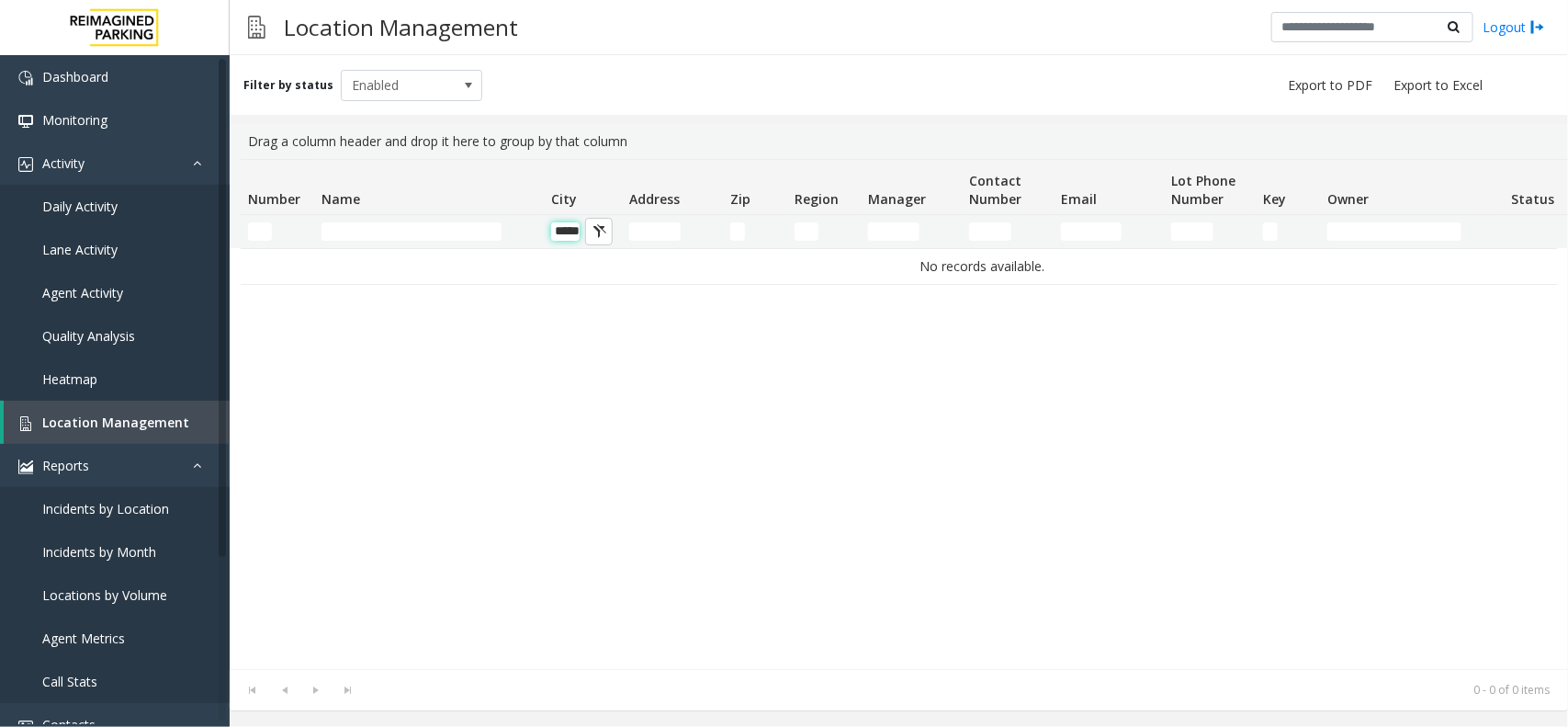 type 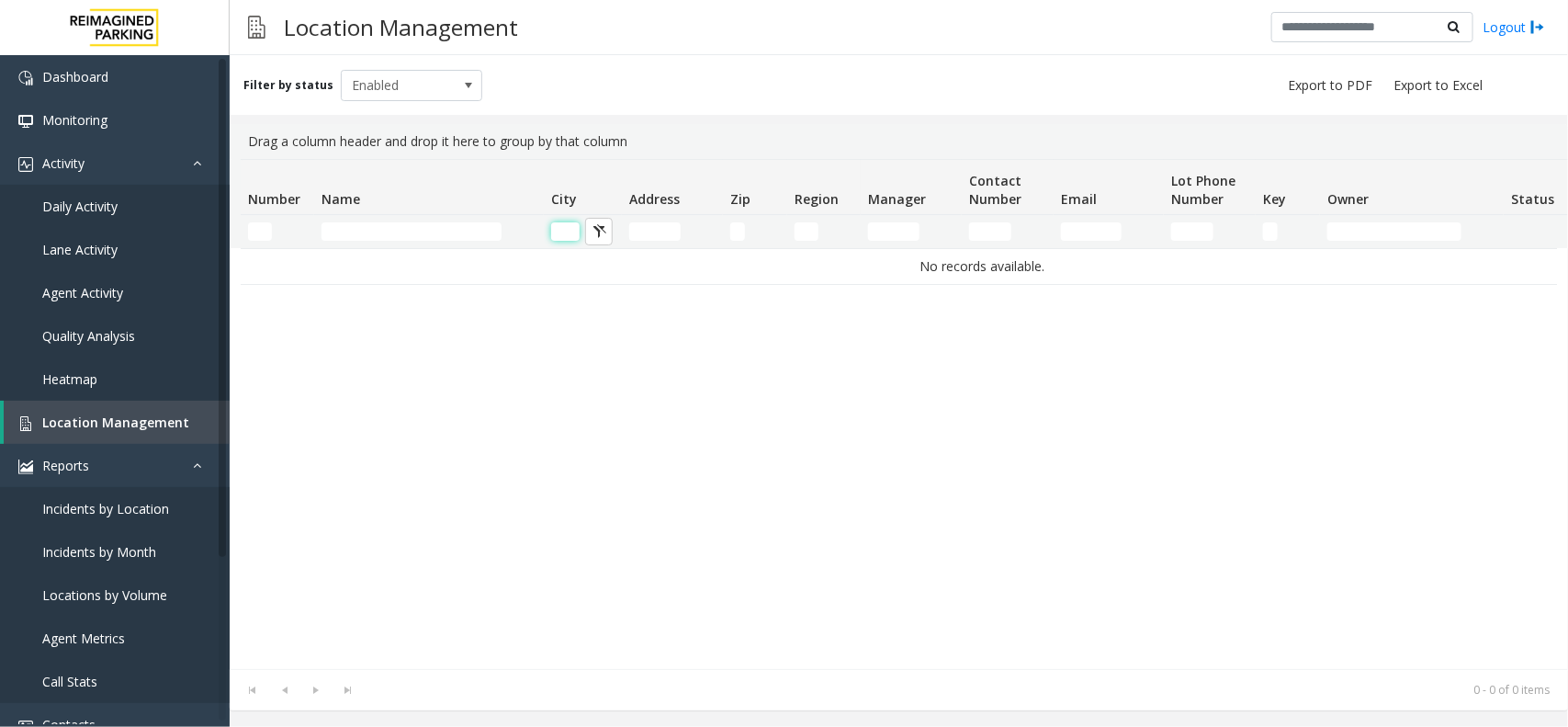 scroll, scrollTop: 0, scrollLeft: 0, axis: both 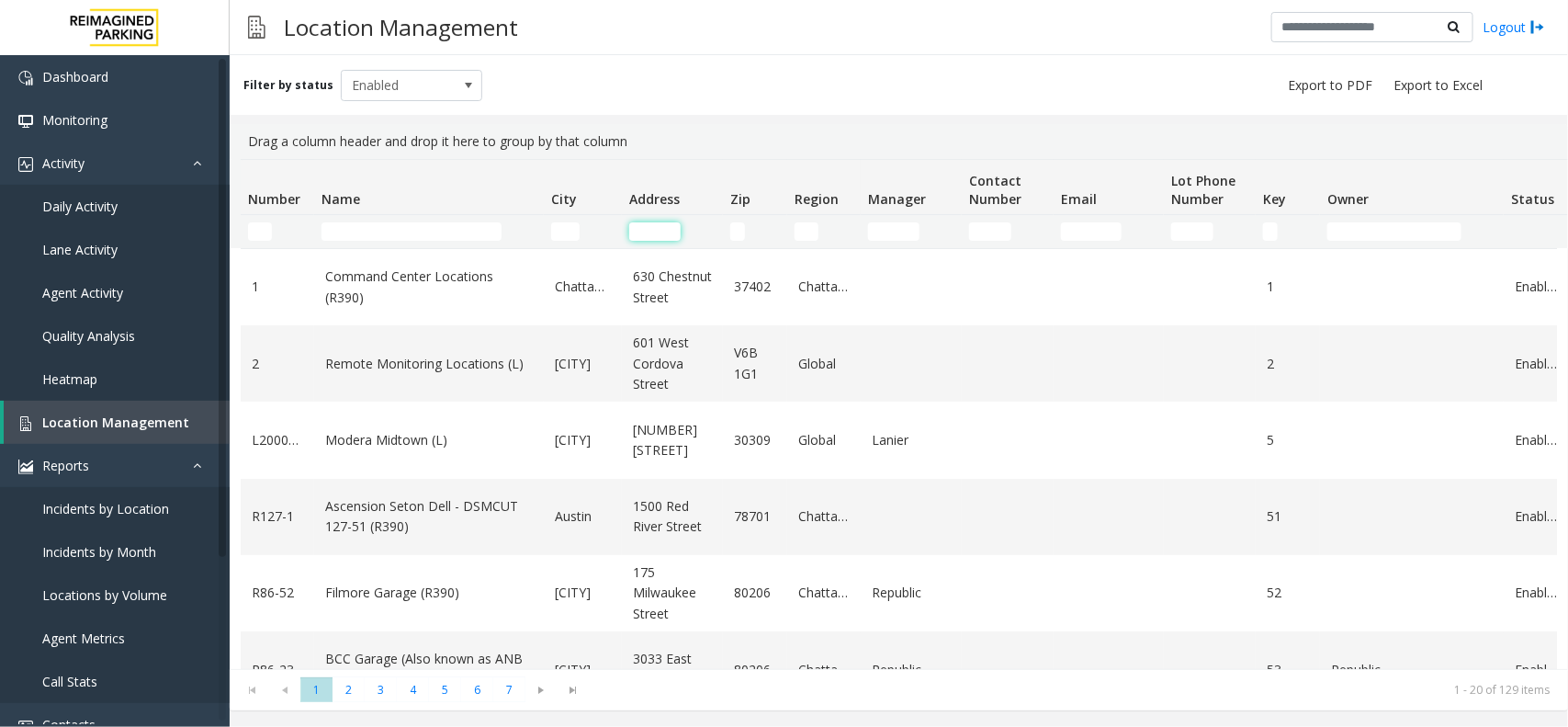 click 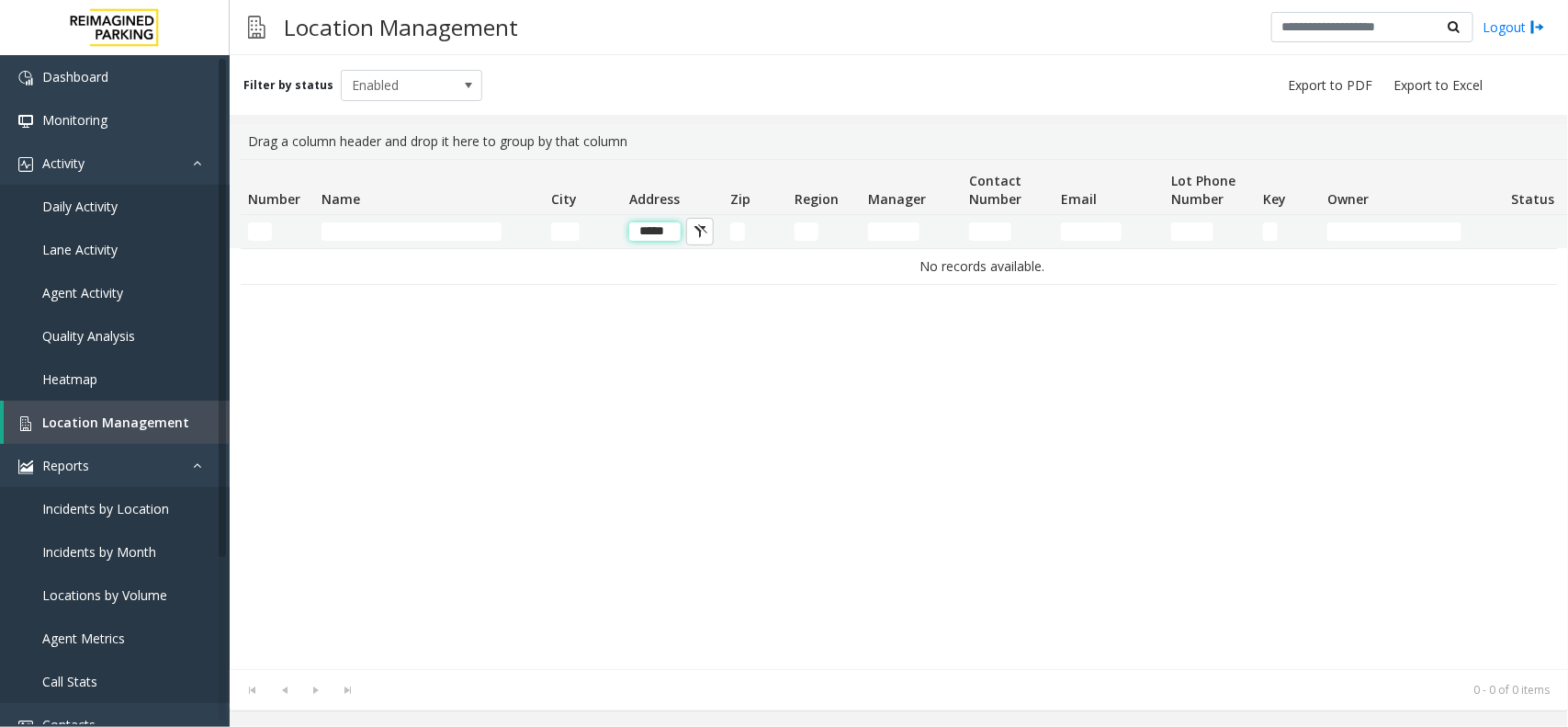 click on "*****" 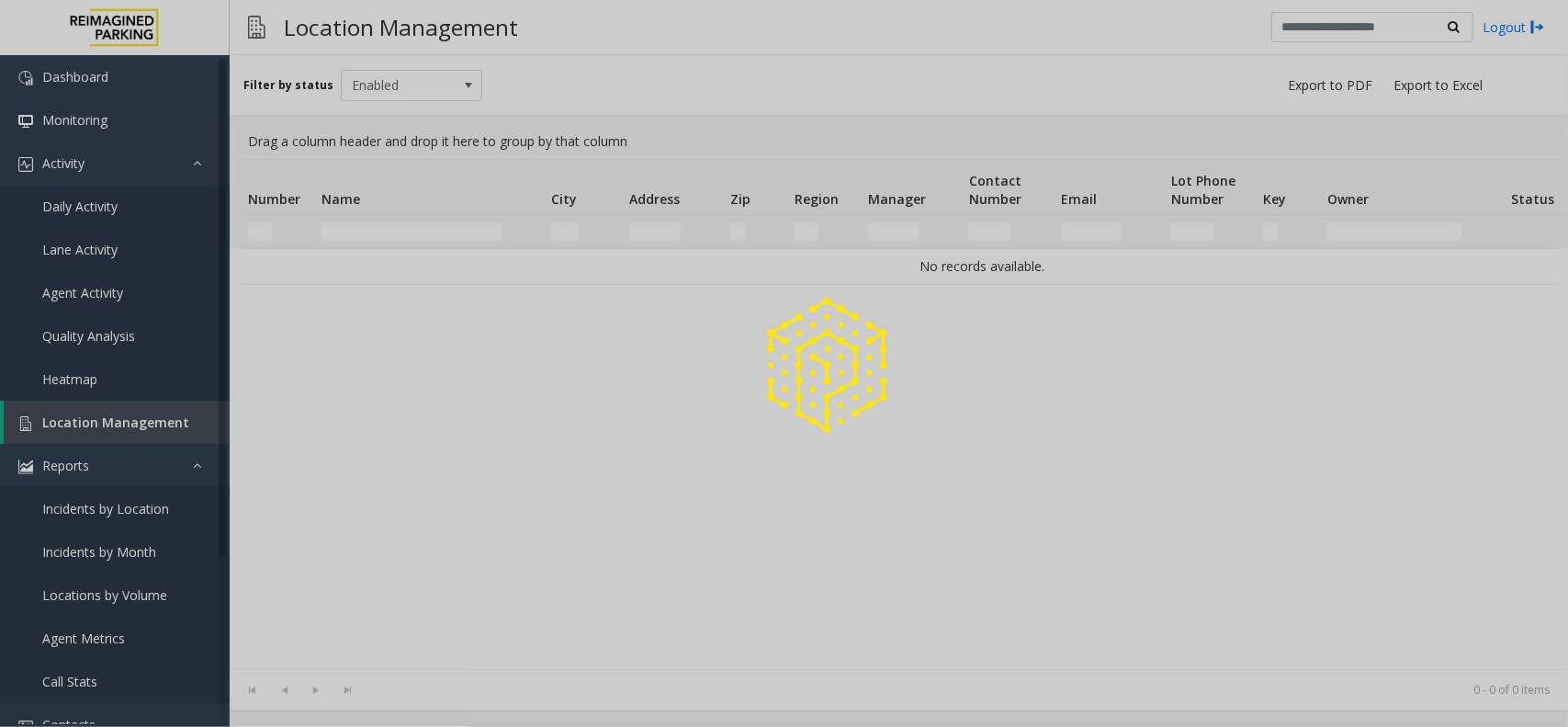 click 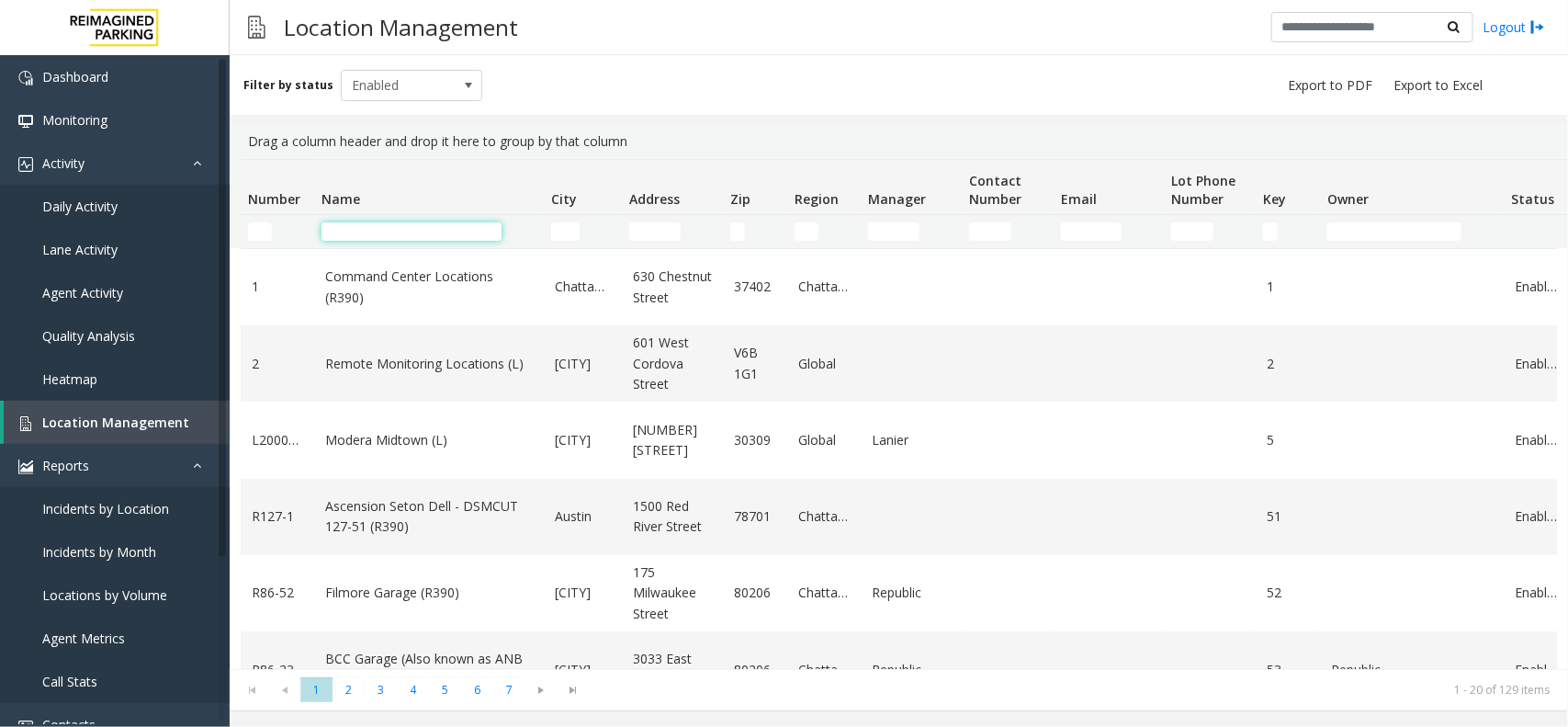 click 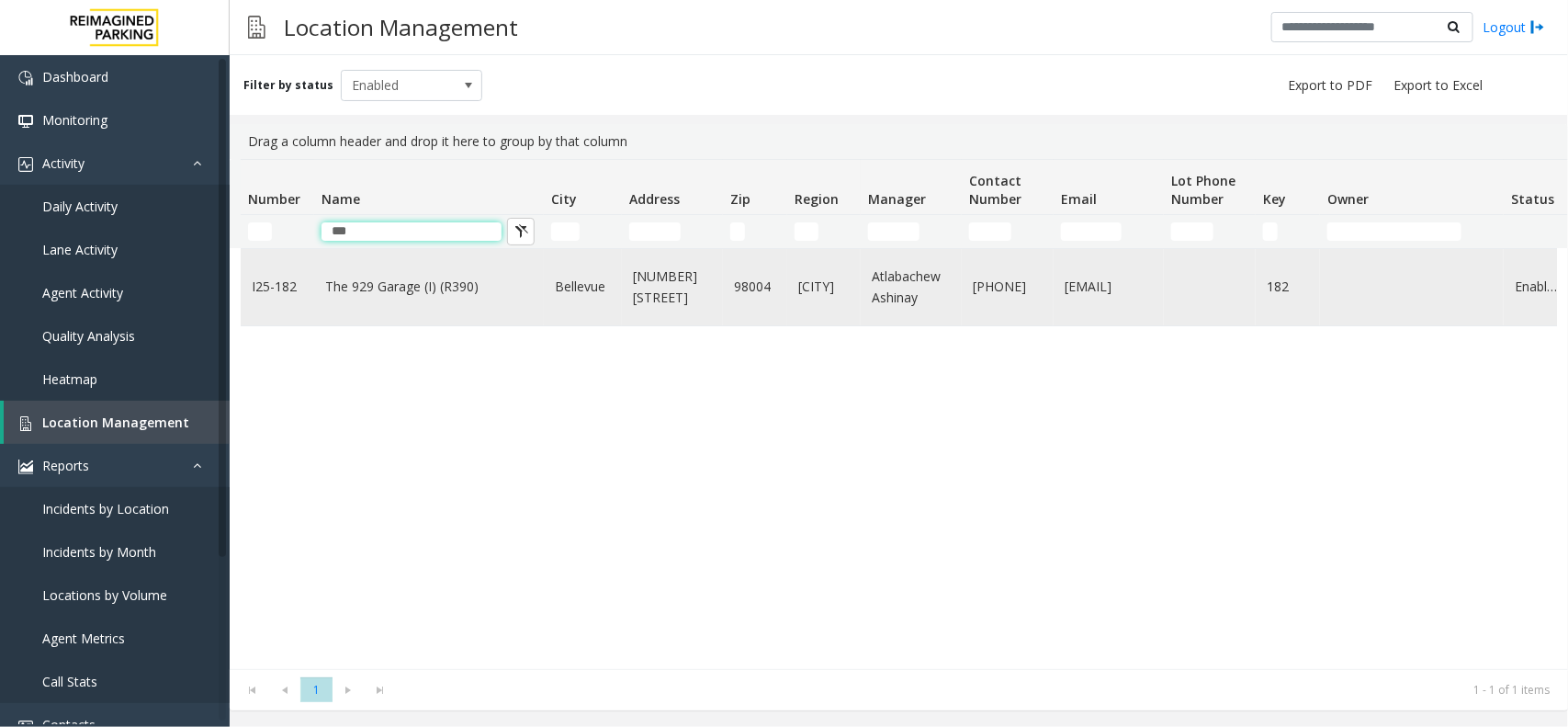 type on "***" 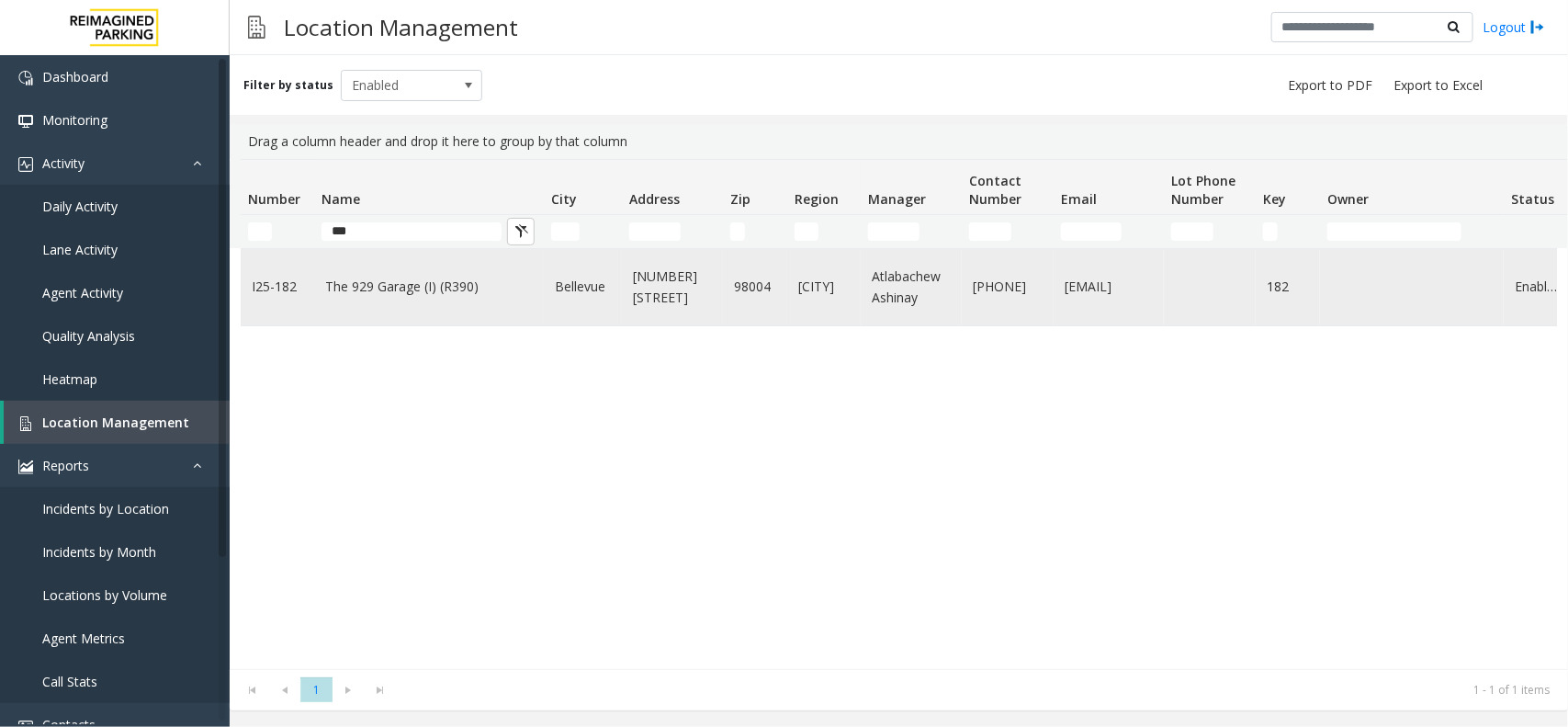 click on "The 929 Garage (I) (R390)" 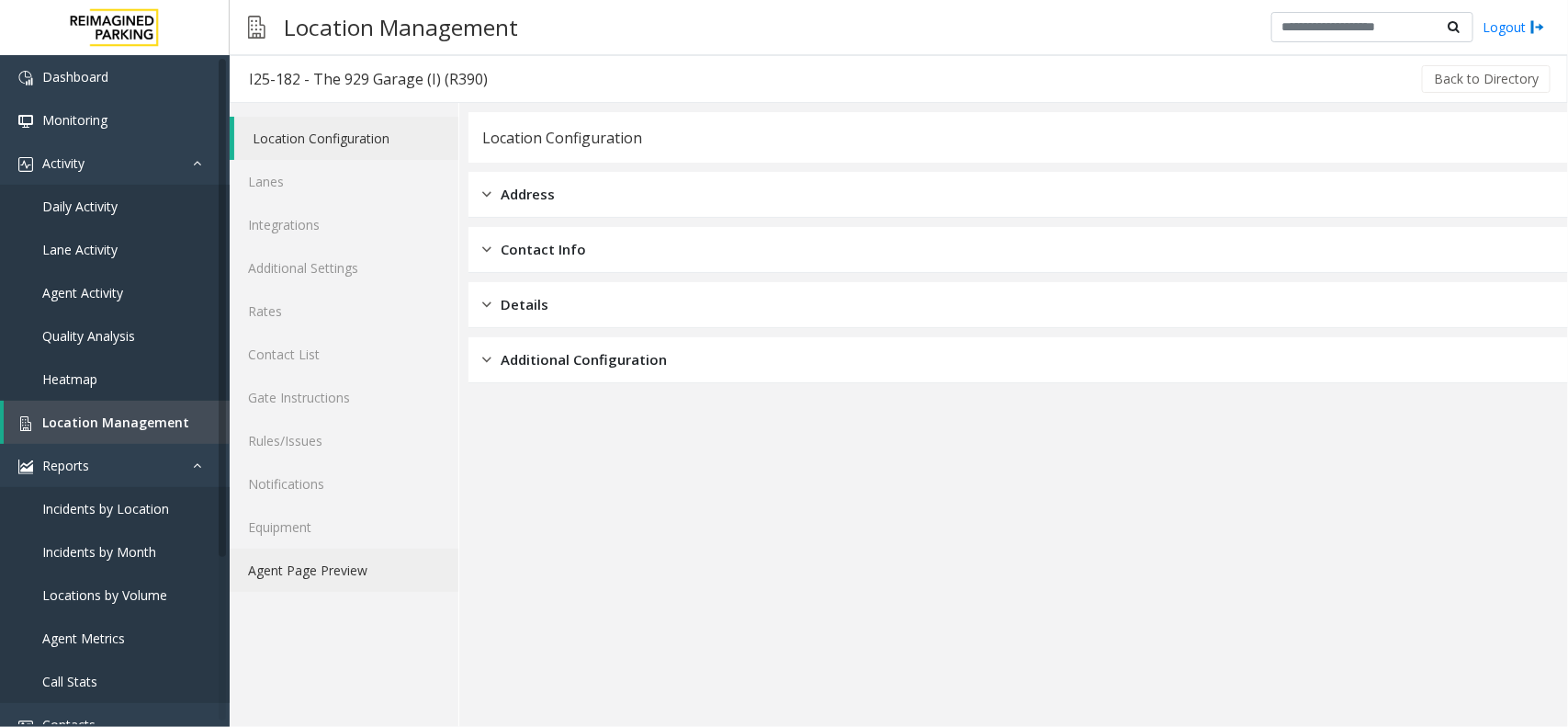 click on "Agent Page Preview" 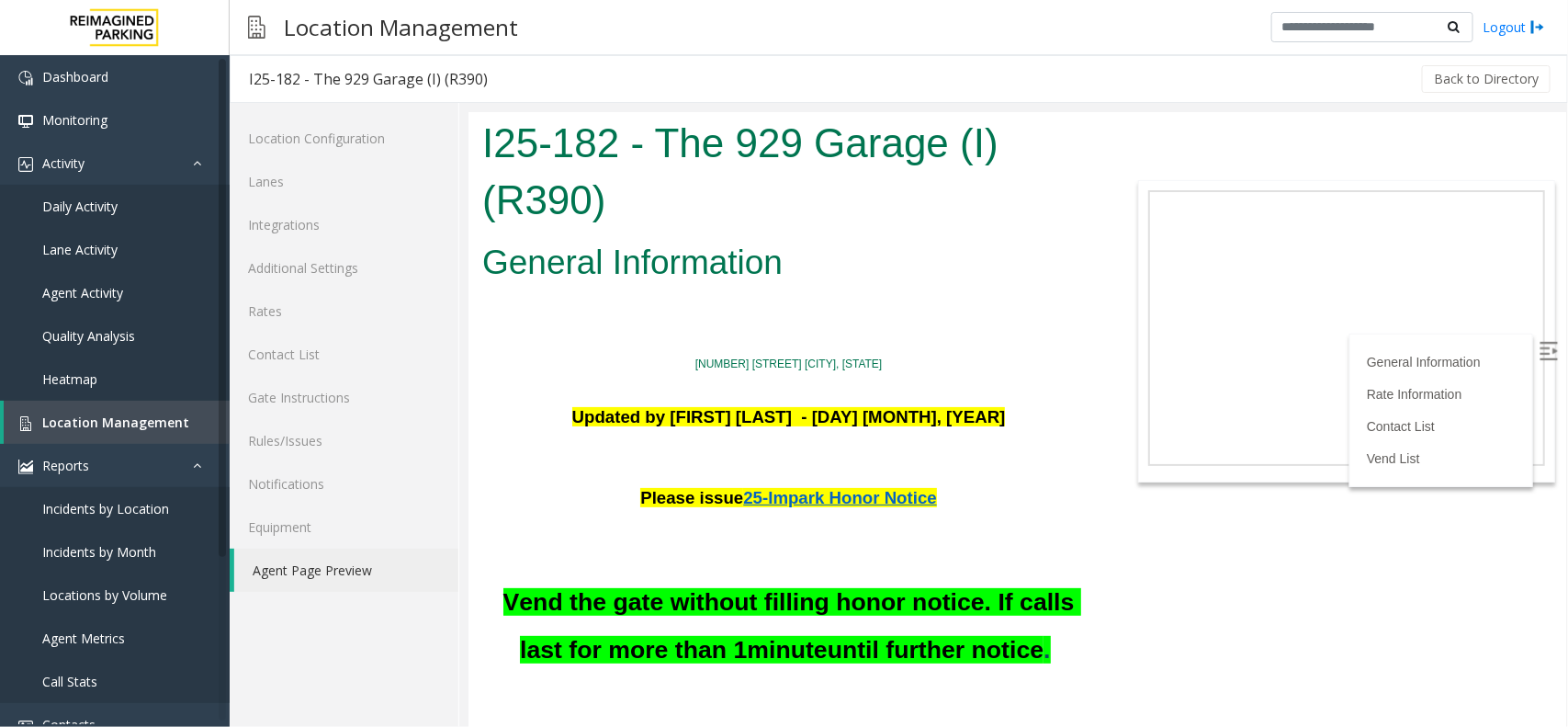 scroll, scrollTop: 0, scrollLeft: 0, axis: both 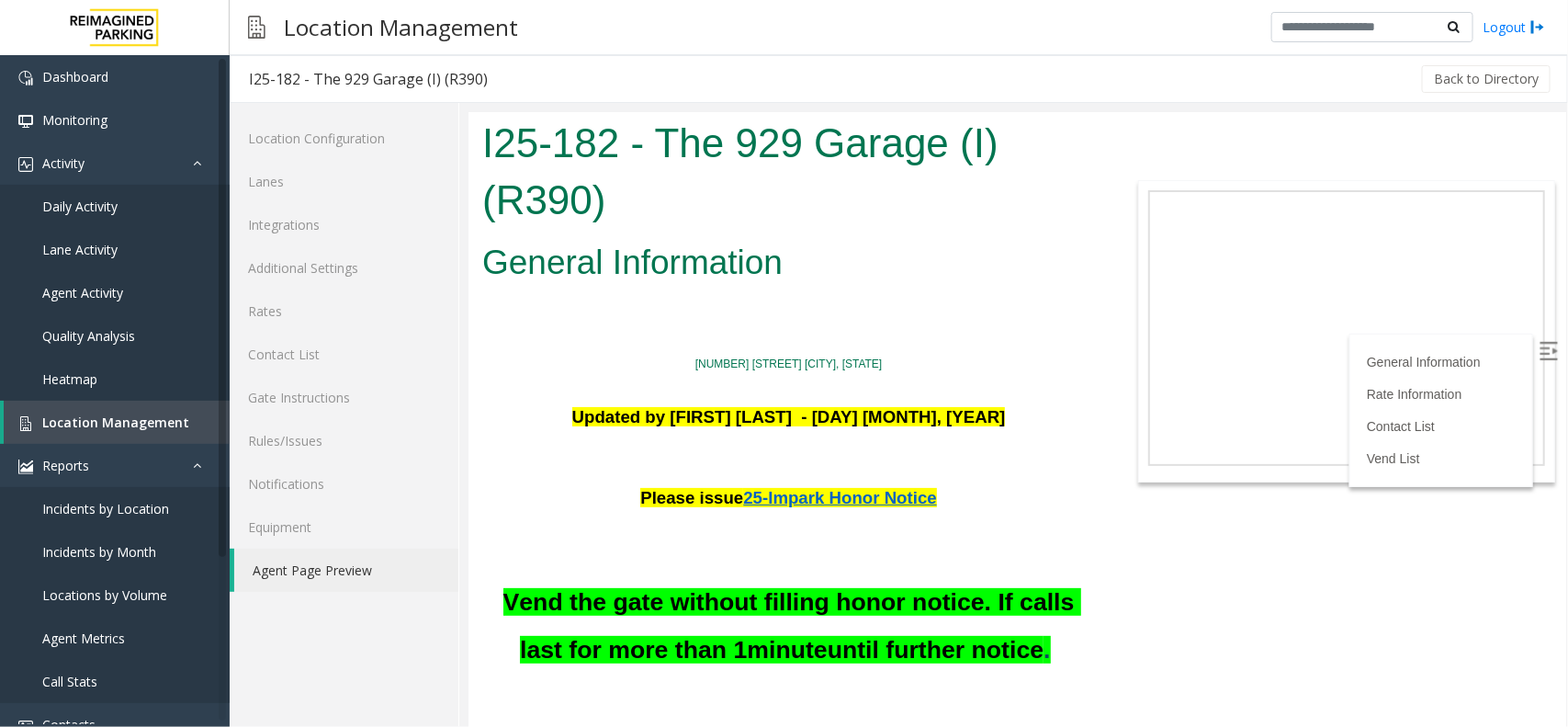 click at bounding box center (1548, 350) 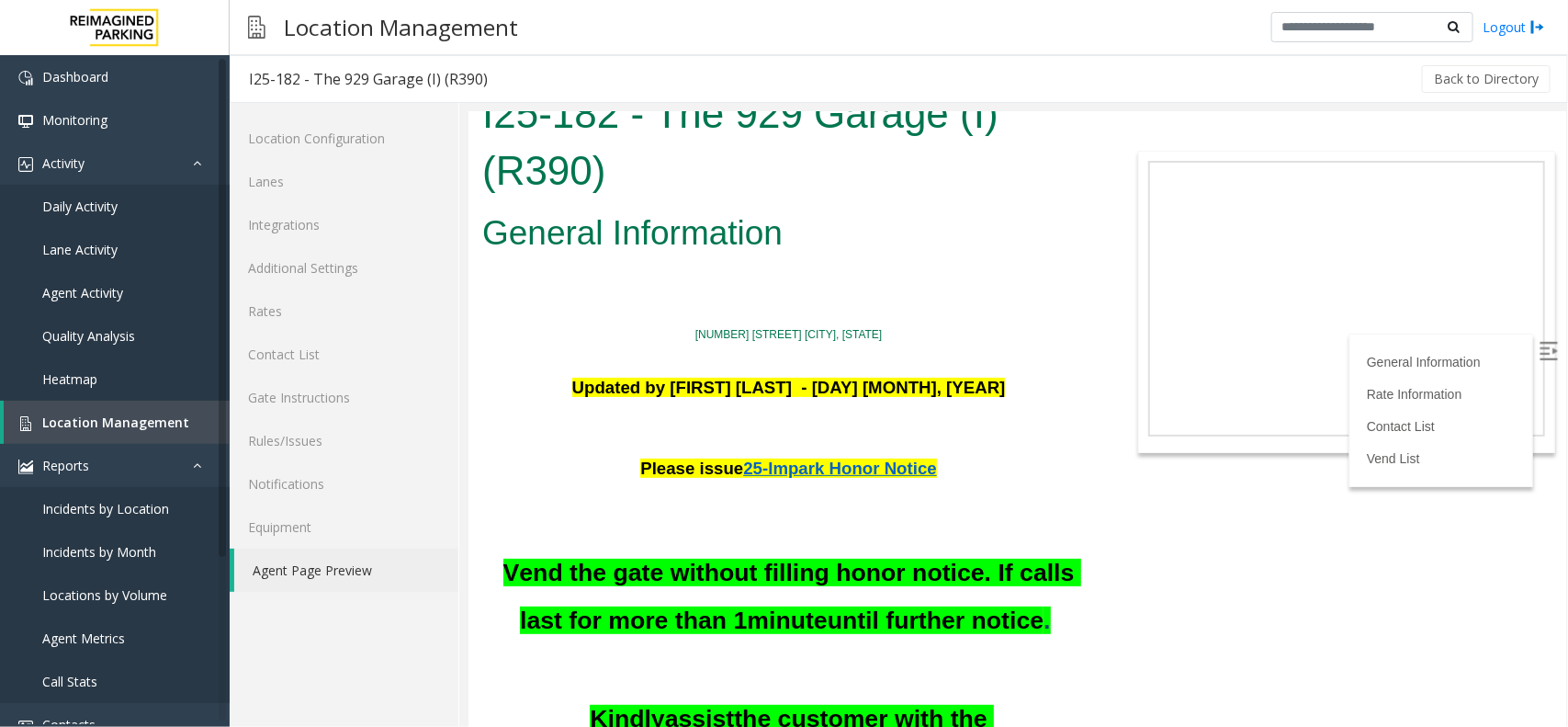 scroll, scrollTop: 0, scrollLeft: 0, axis: both 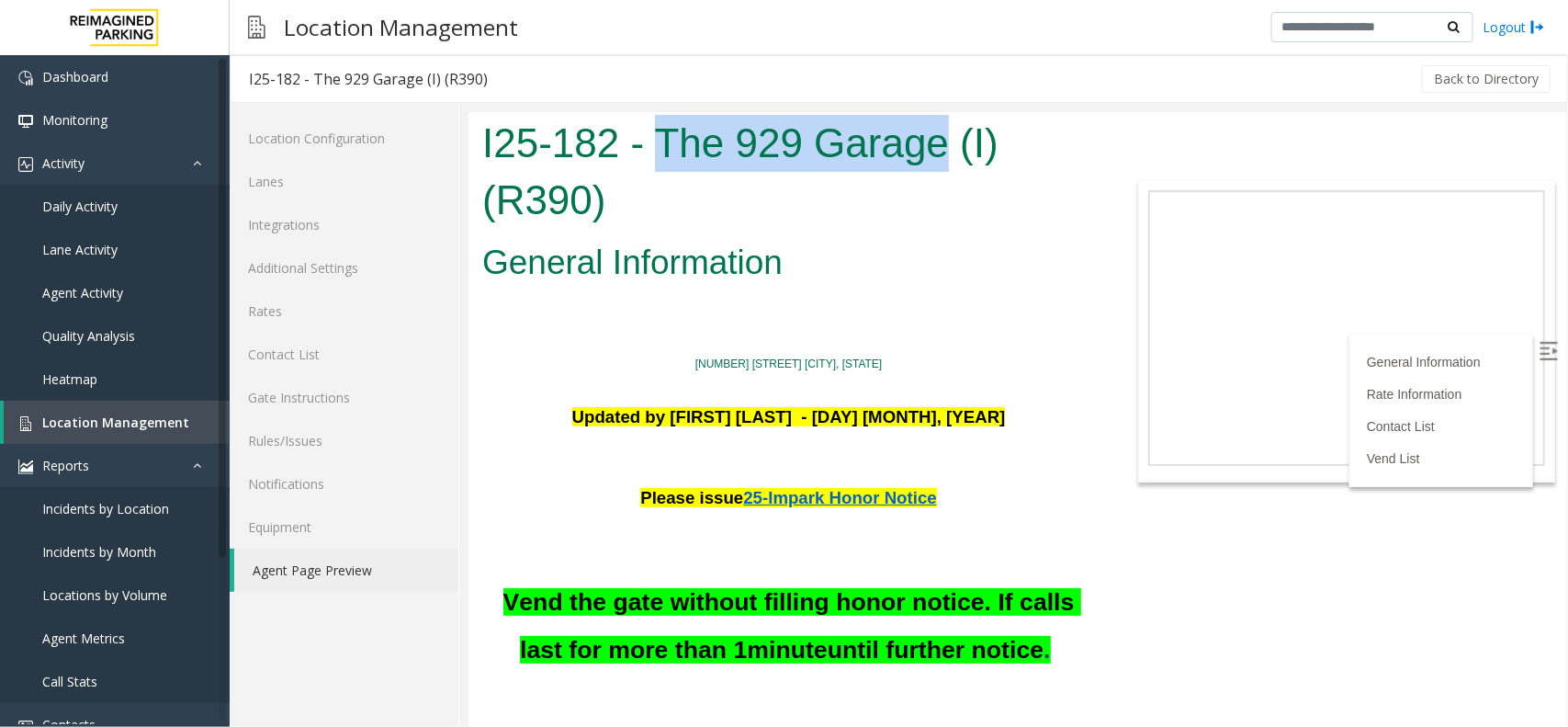 drag, startPoint x: 660, startPoint y: 136, endPoint x: 951, endPoint y: 141, distance: 291.04295 